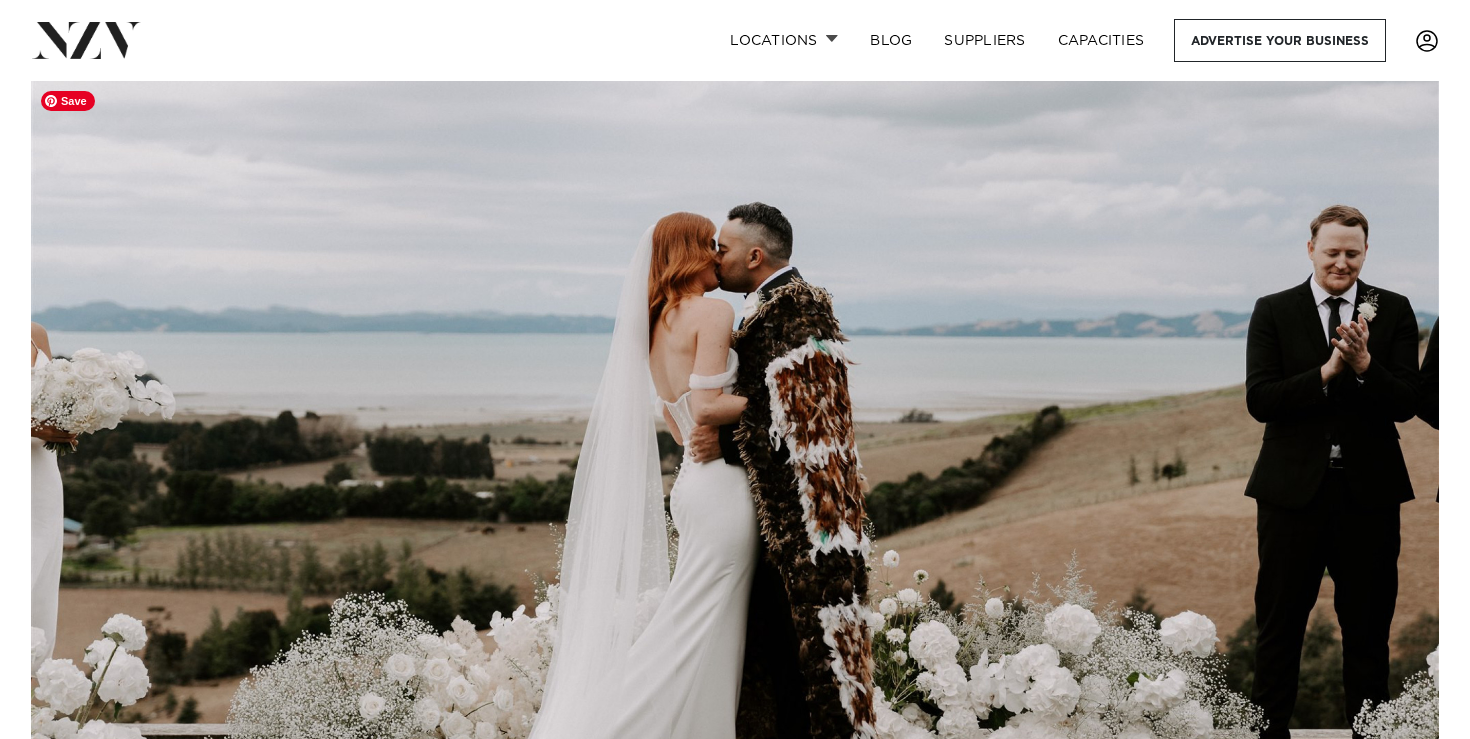 scroll, scrollTop: 0, scrollLeft: 0, axis: both 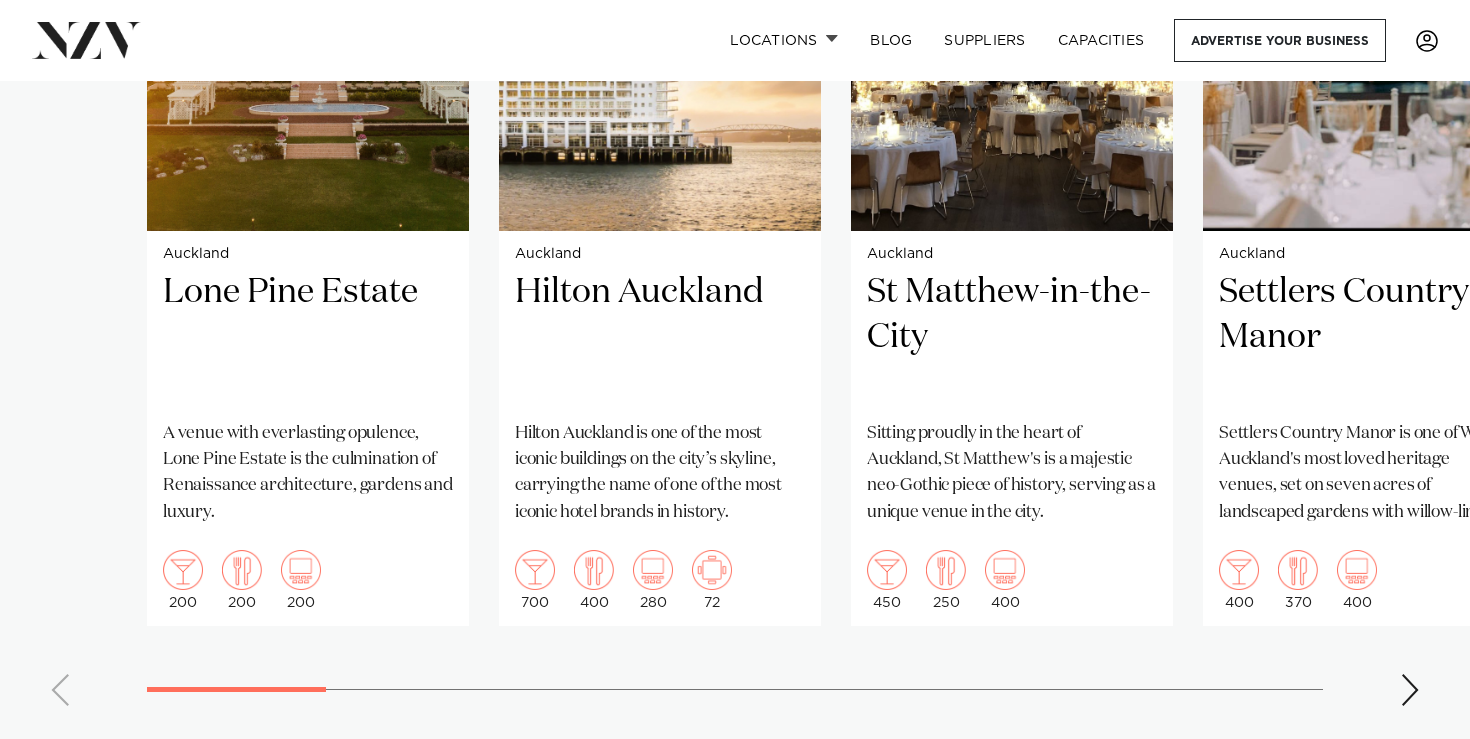 click at bounding box center [1410, 690] 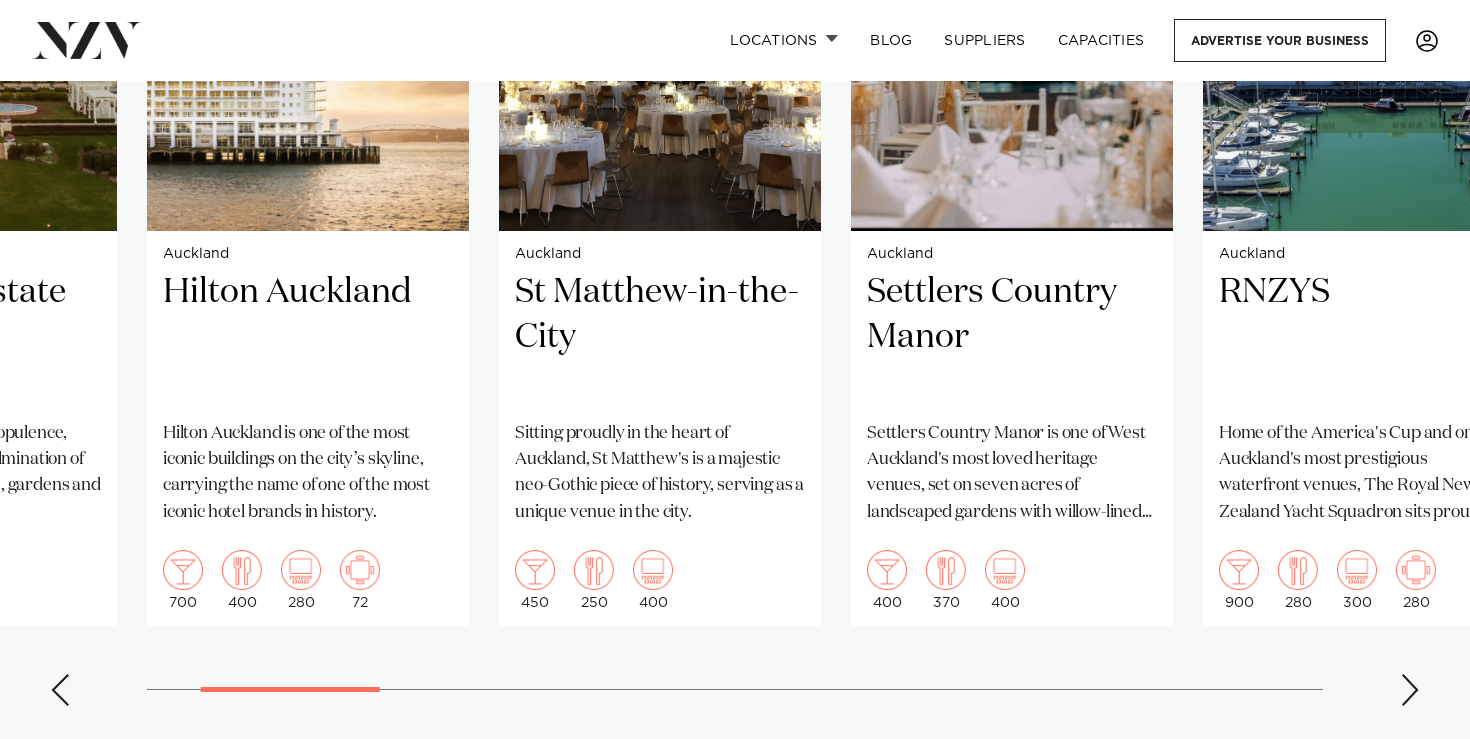 click at bounding box center [1410, 690] 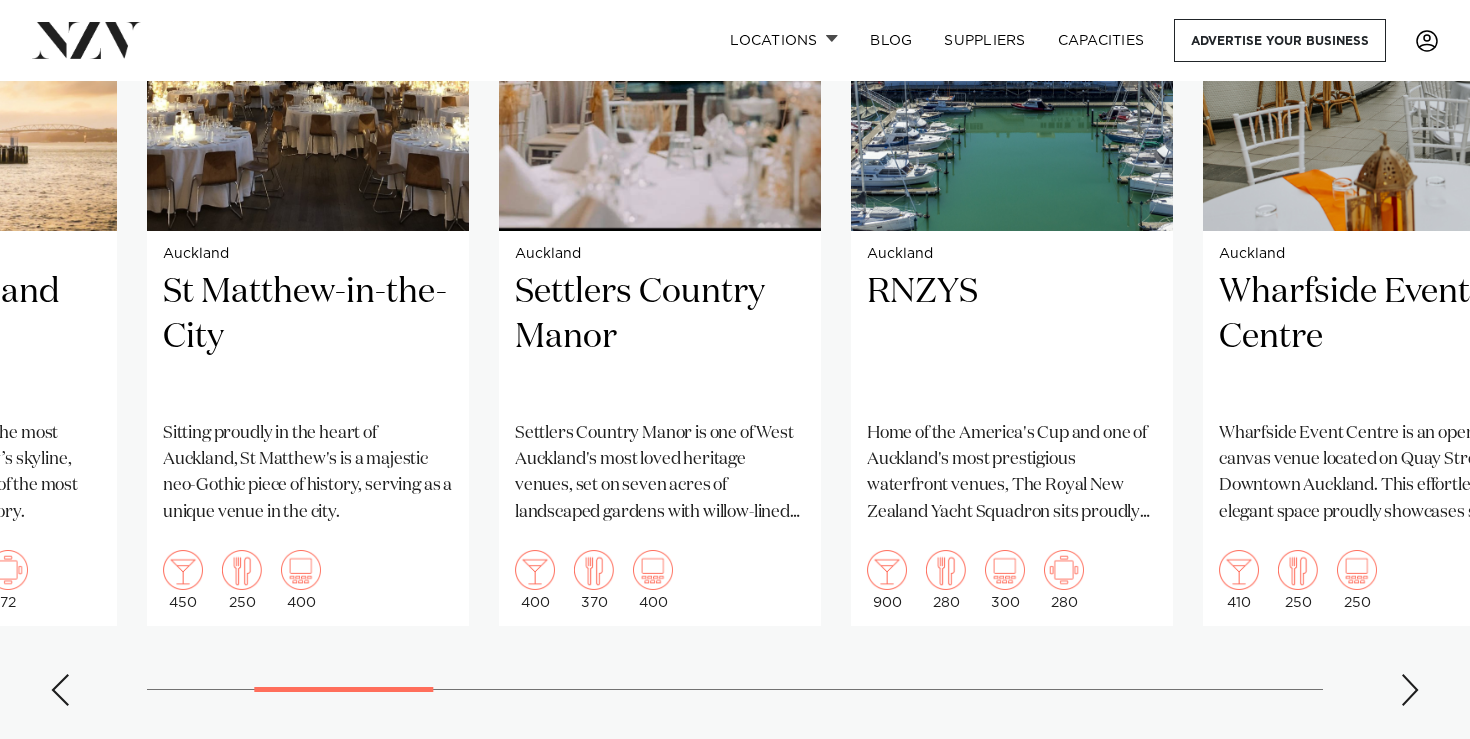 click at bounding box center [1410, 690] 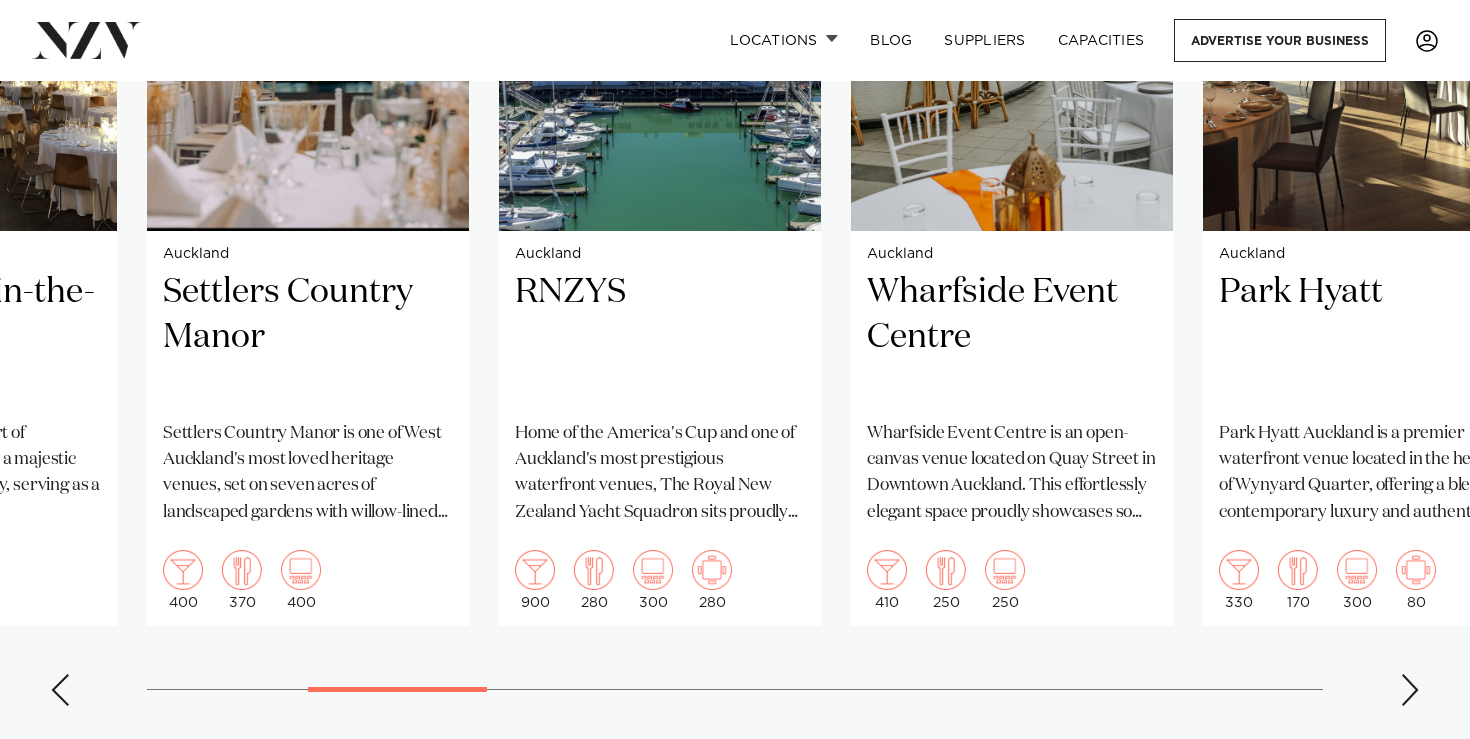 click at bounding box center (1410, 690) 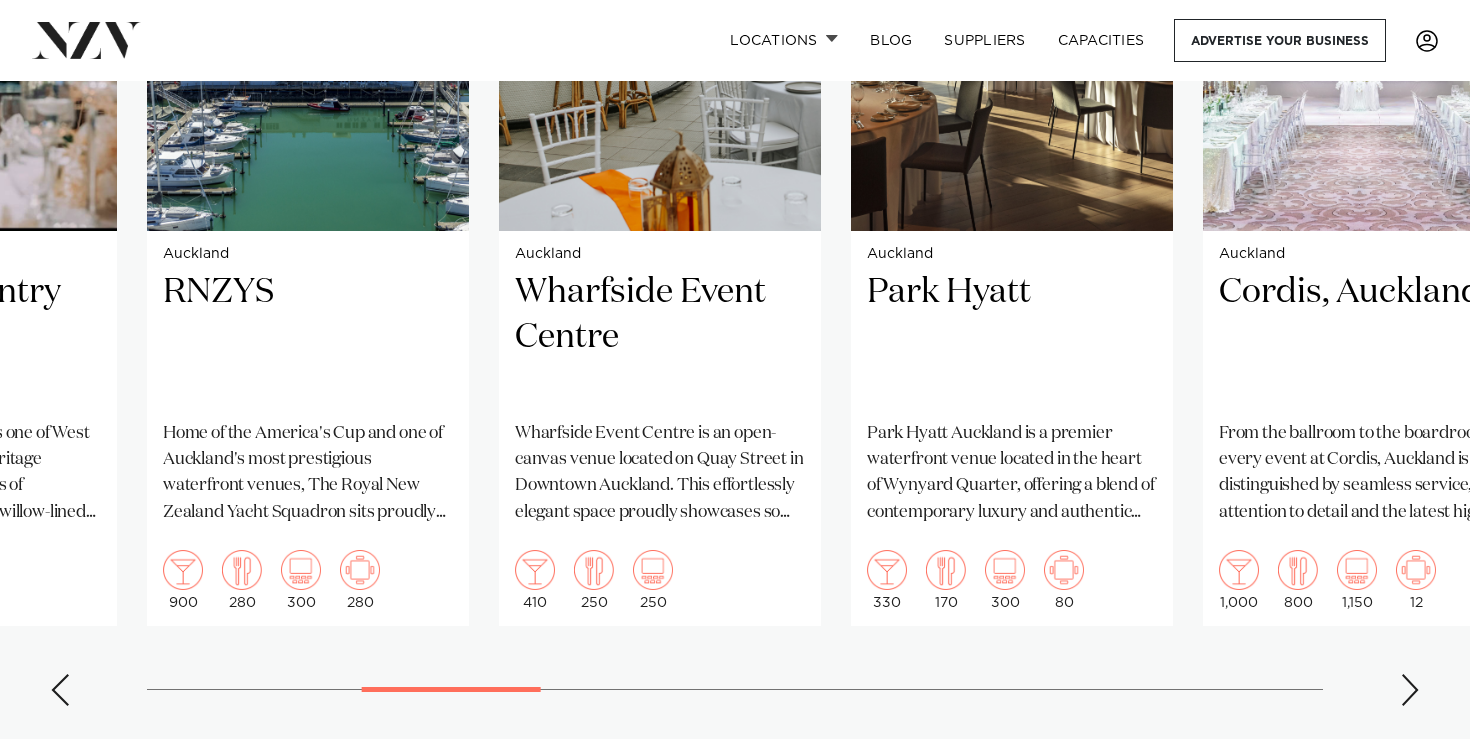click at bounding box center [1410, 690] 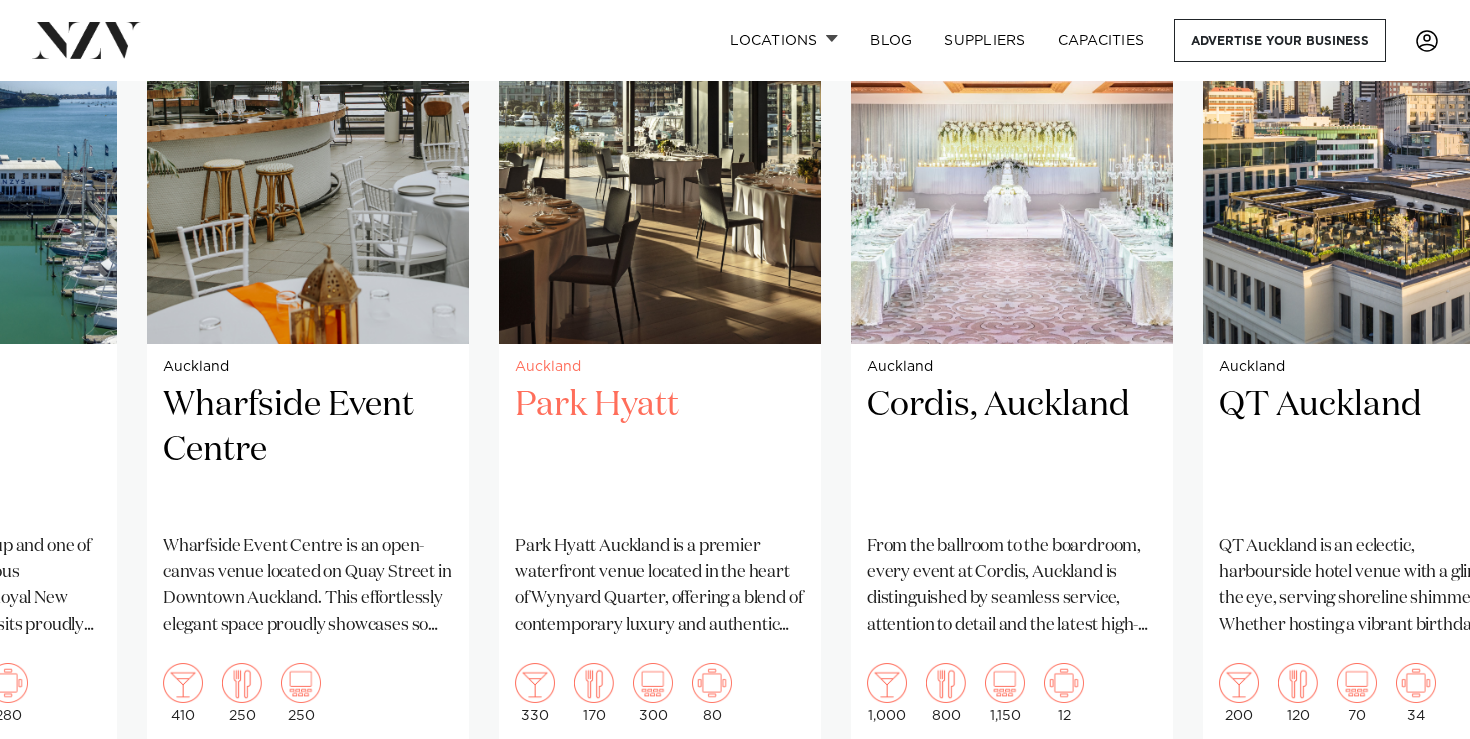 scroll, scrollTop: 1535, scrollLeft: 0, axis: vertical 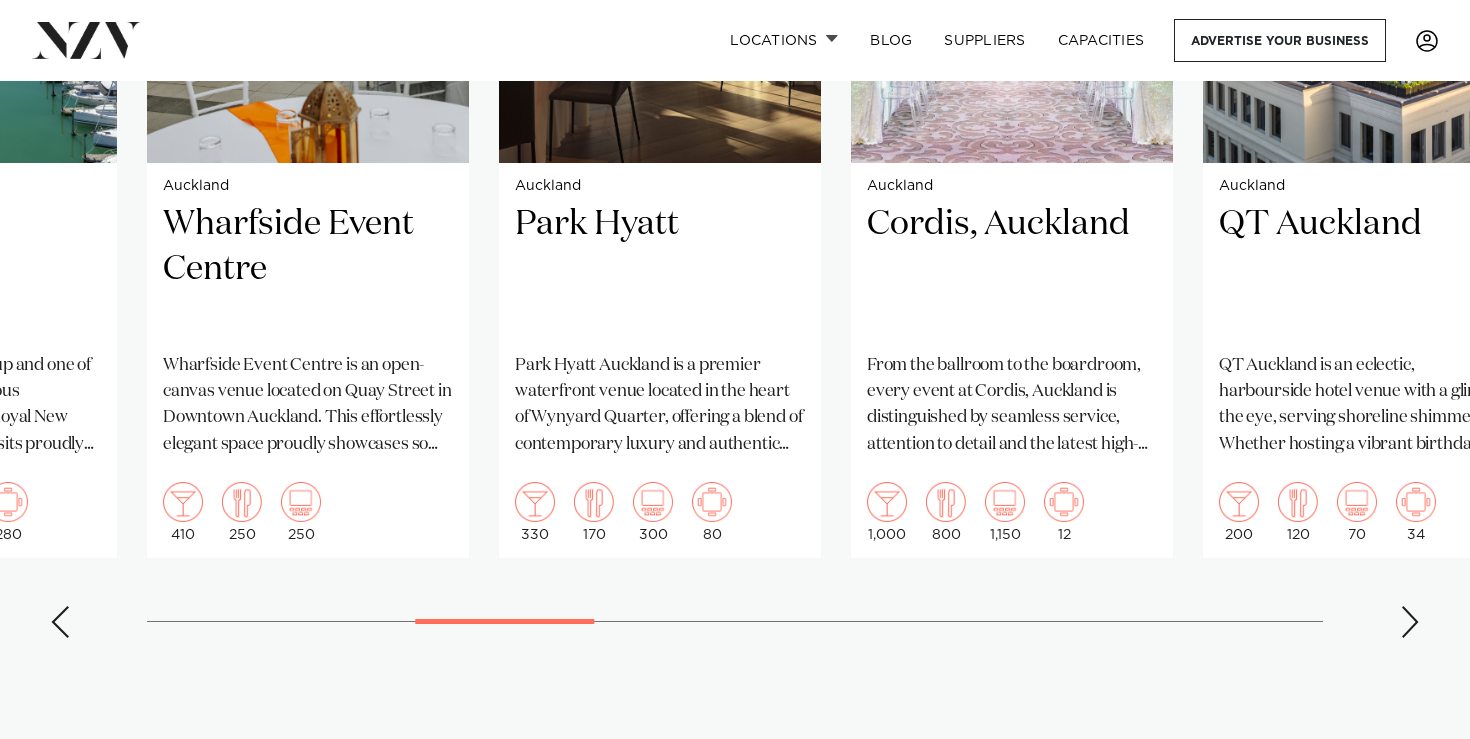 click on "Auckland
[VENUE]
[VENUE] is one of the most iconic buildings on the city’s skyline, carrying the name of one of the most iconic hotel brands in history." at bounding box center [735, 192] 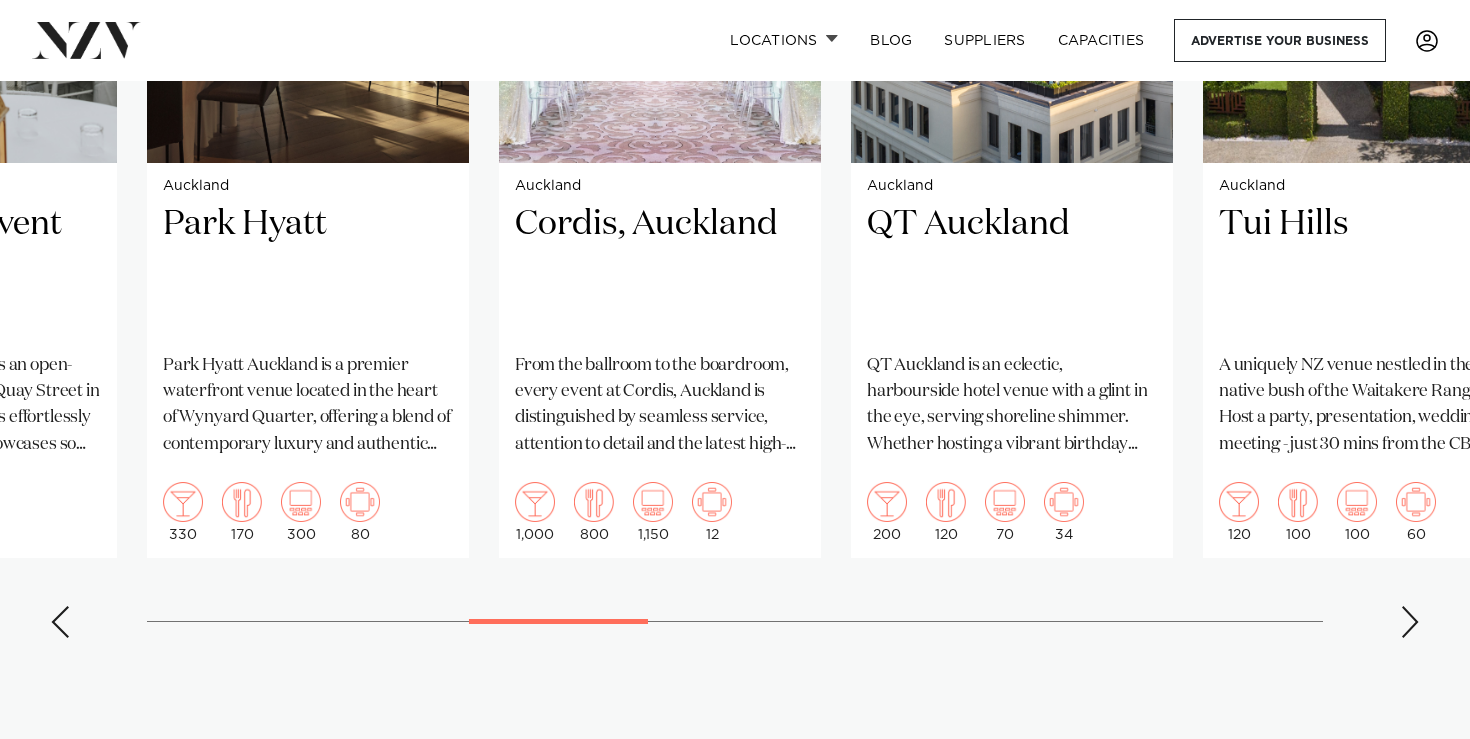 click at bounding box center (1410, 622) 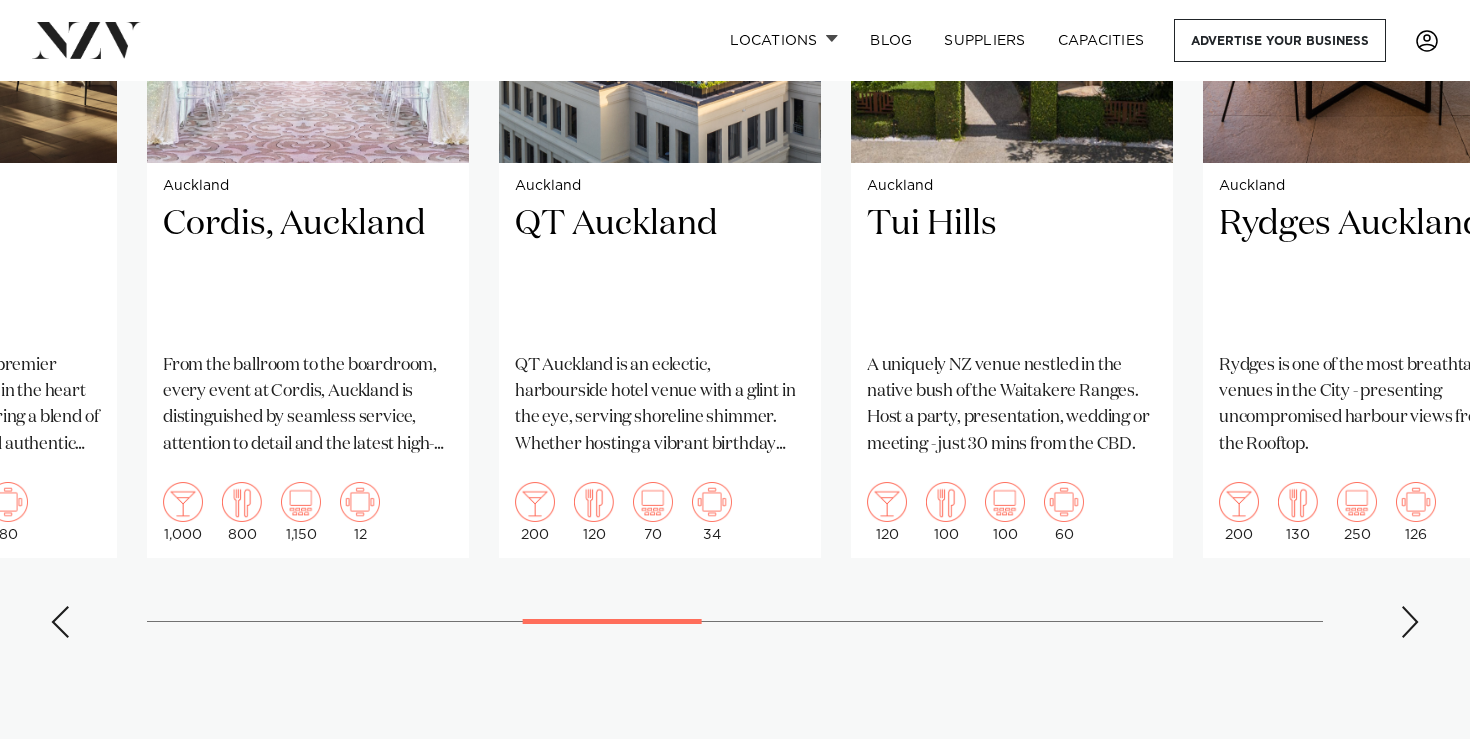 click at bounding box center (1410, 622) 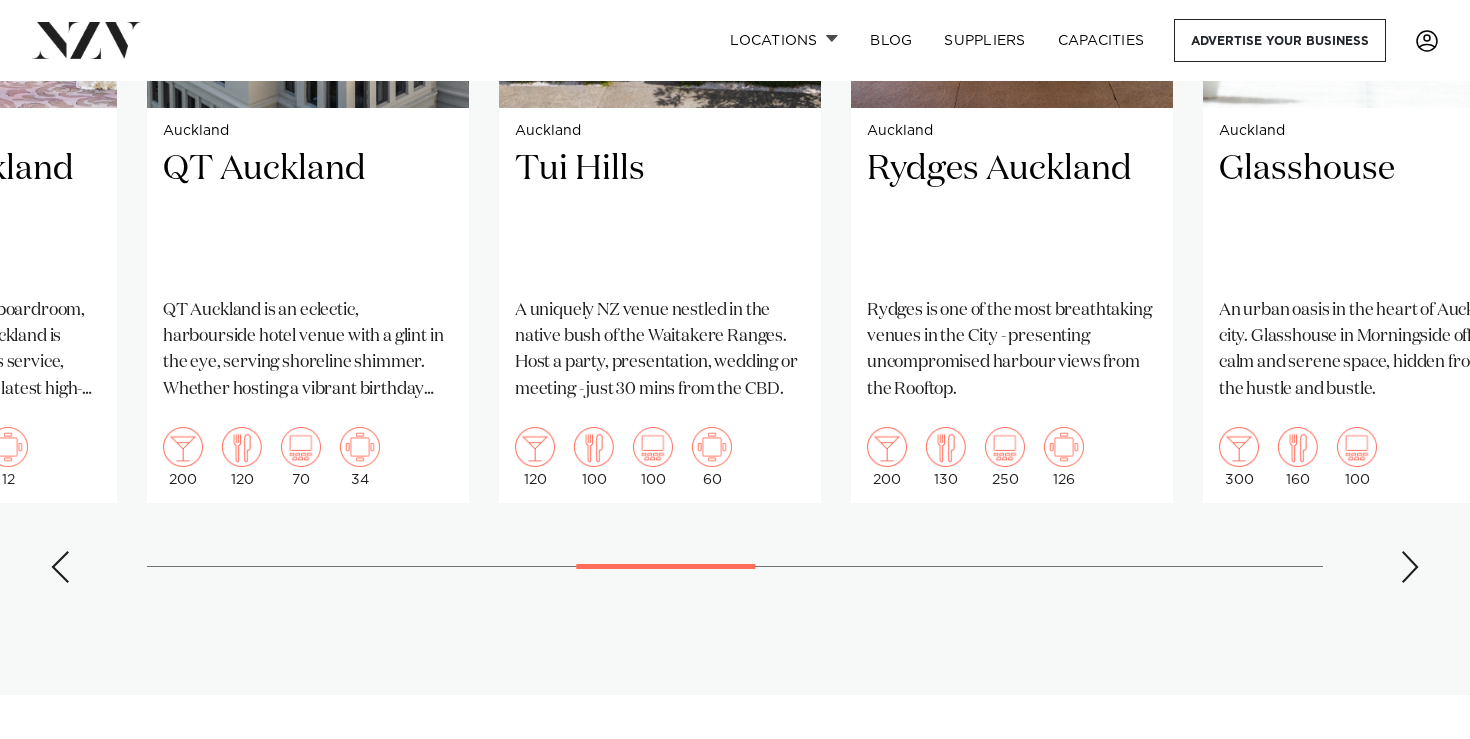 scroll, scrollTop: 1788, scrollLeft: 0, axis: vertical 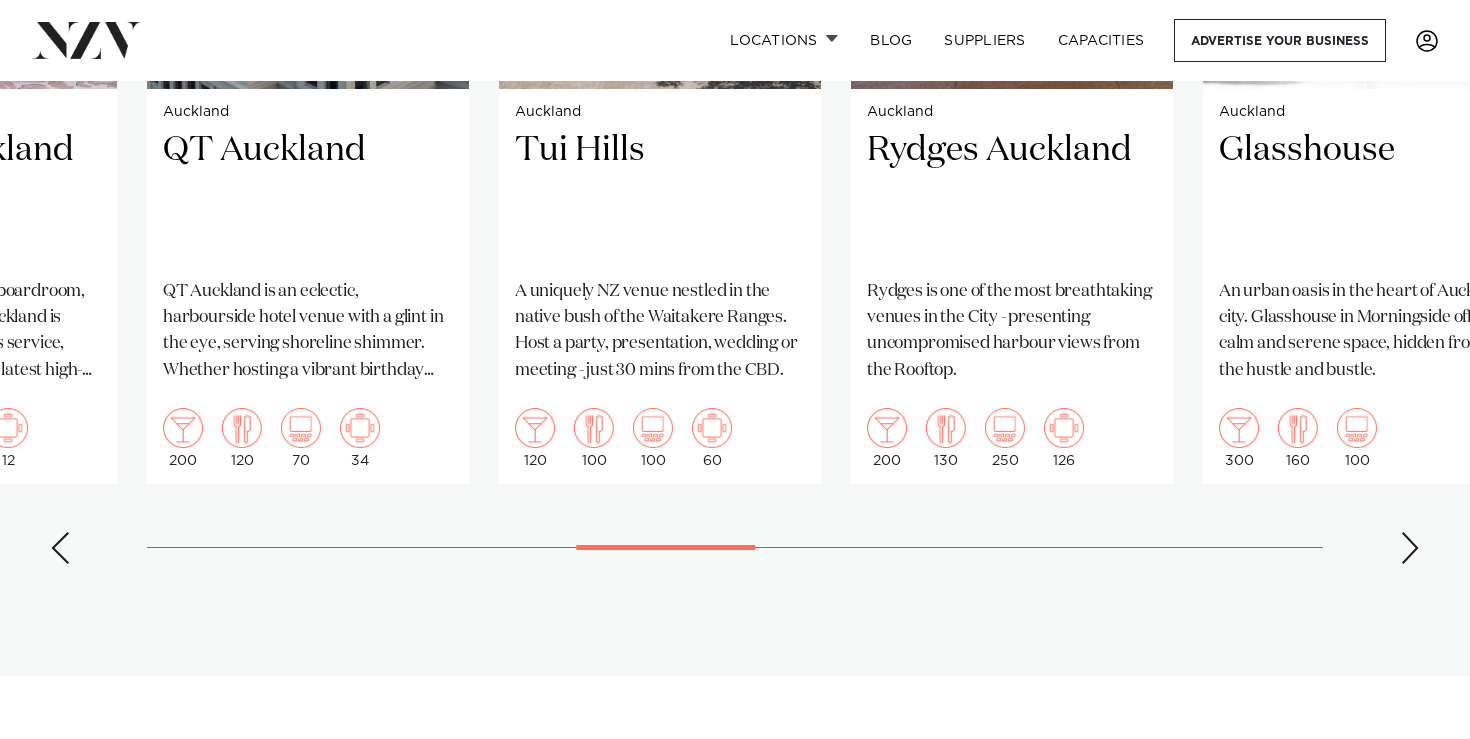 click at bounding box center [1410, 548] 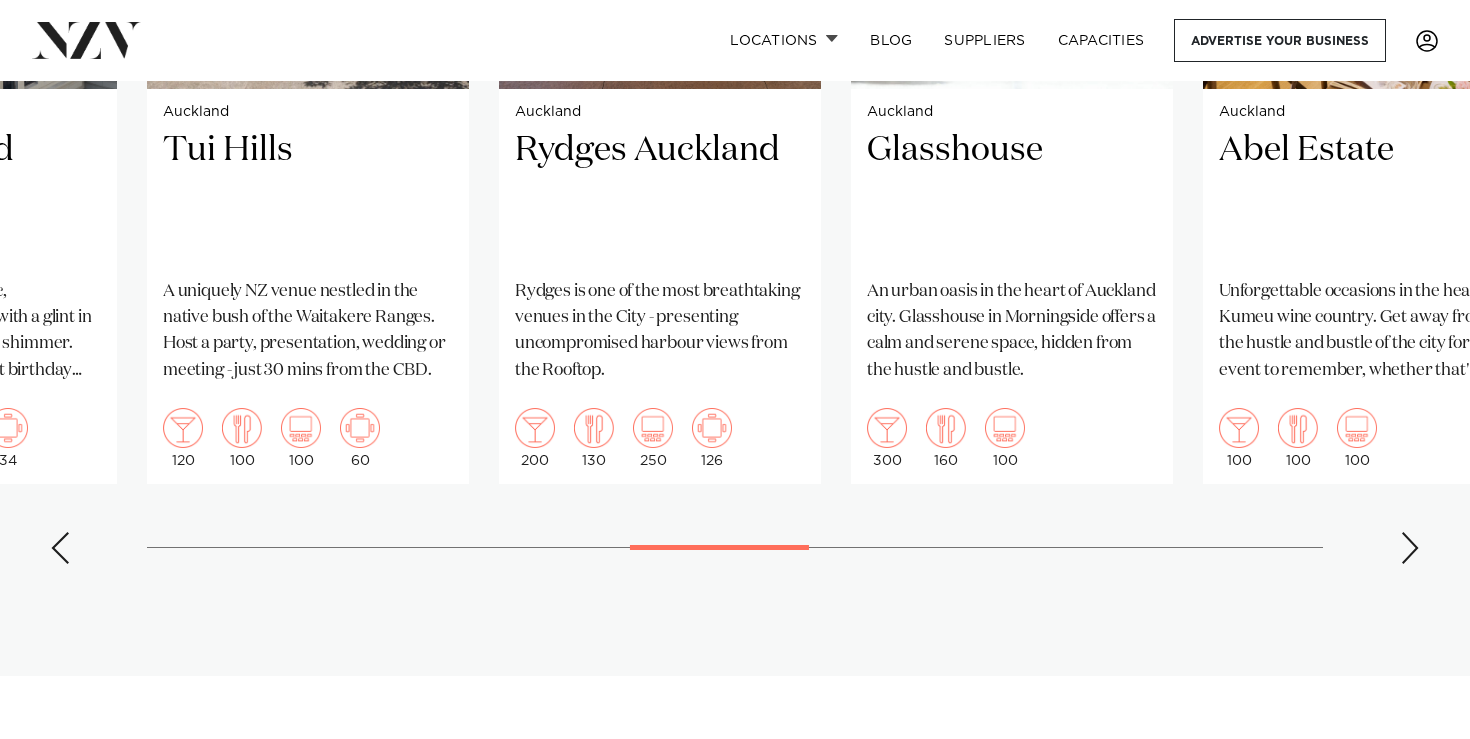 click at bounding box center [1410, 548] 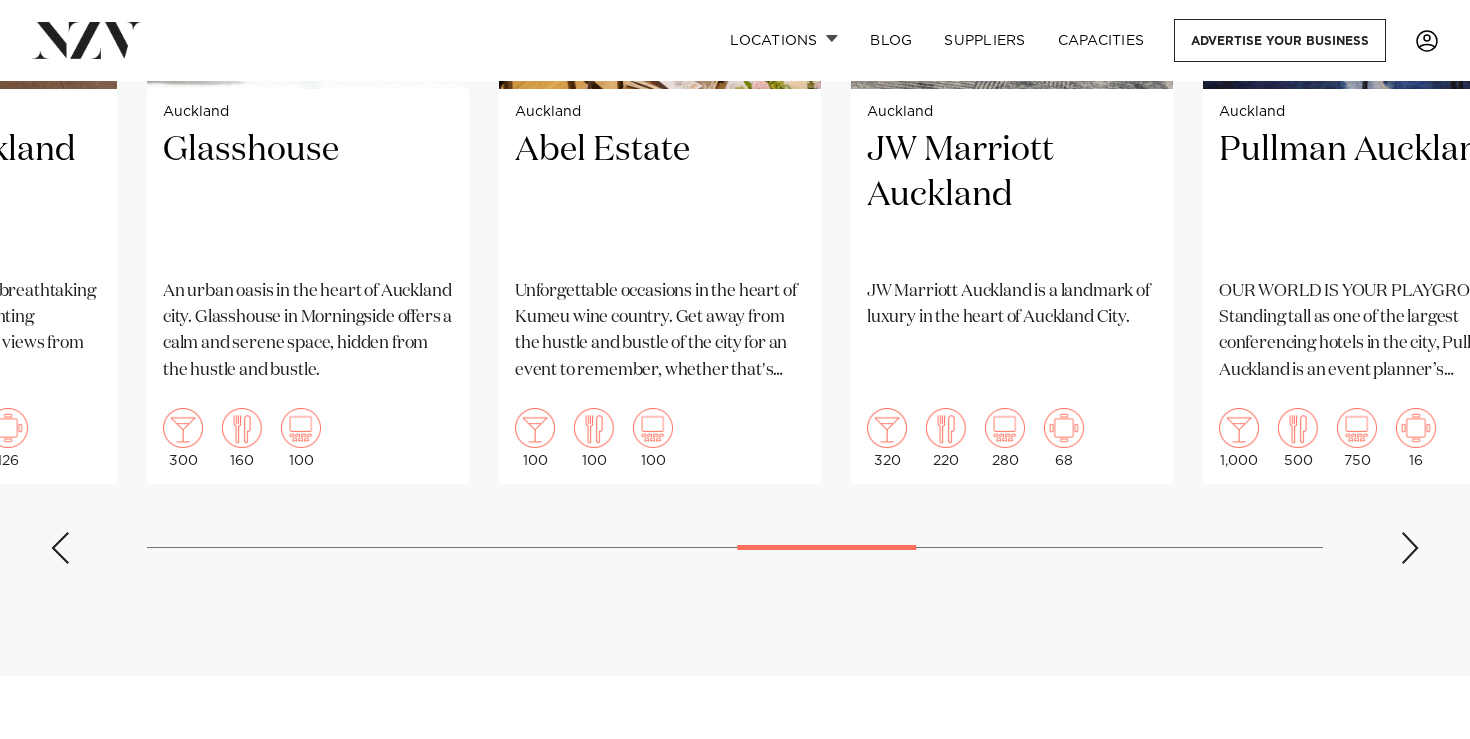 click at bounding box center [1410, 548] 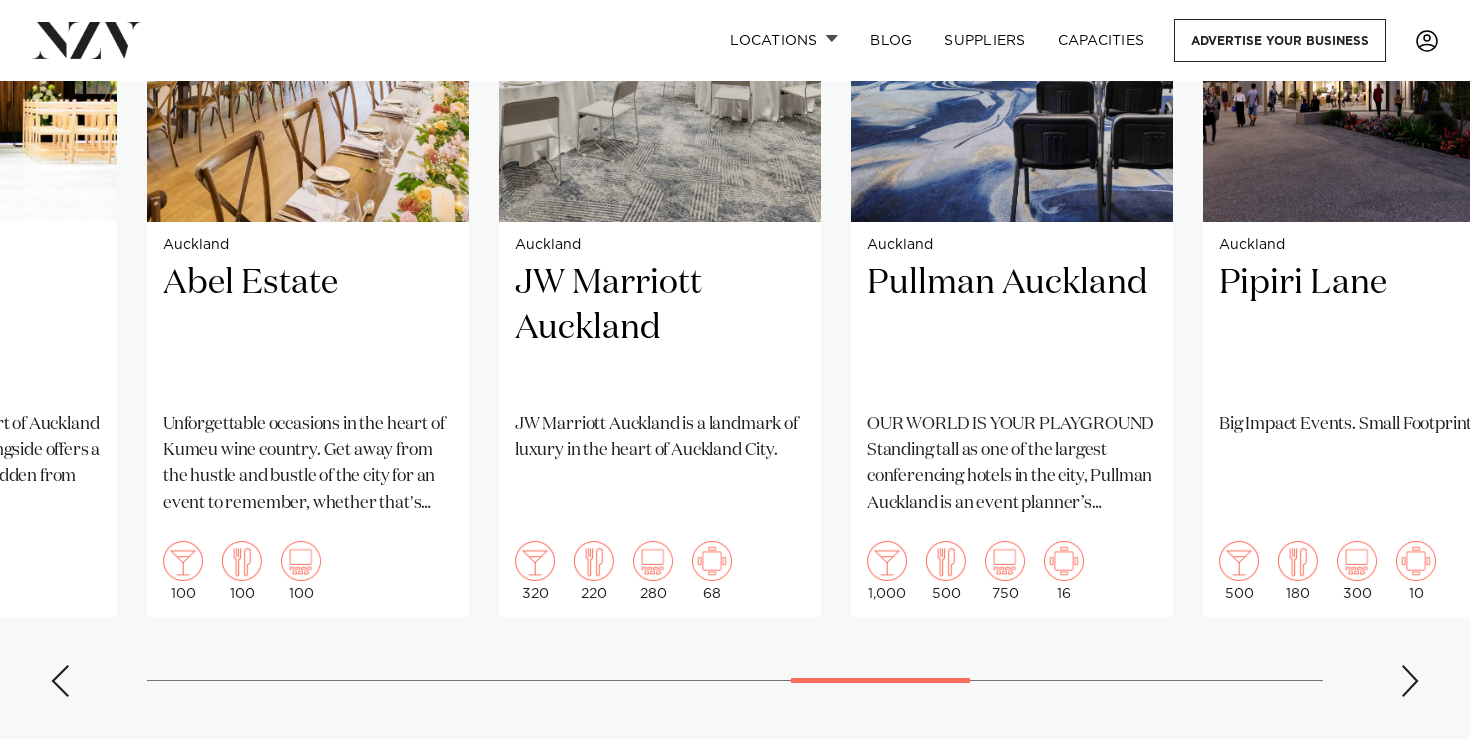 scroll, scrollTop: 1665, scrollLeft: 0, axis: vertical 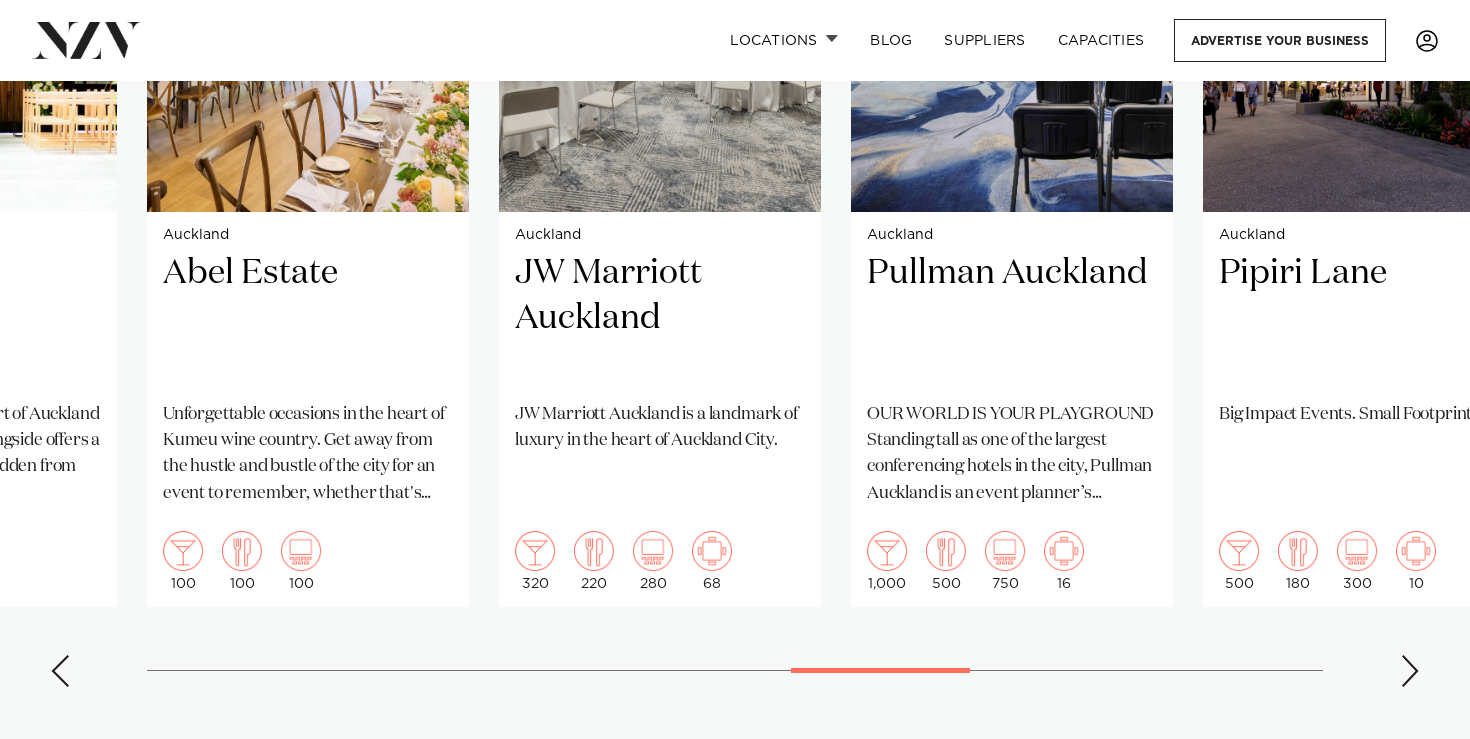 click at bounding box center (1410, 671) 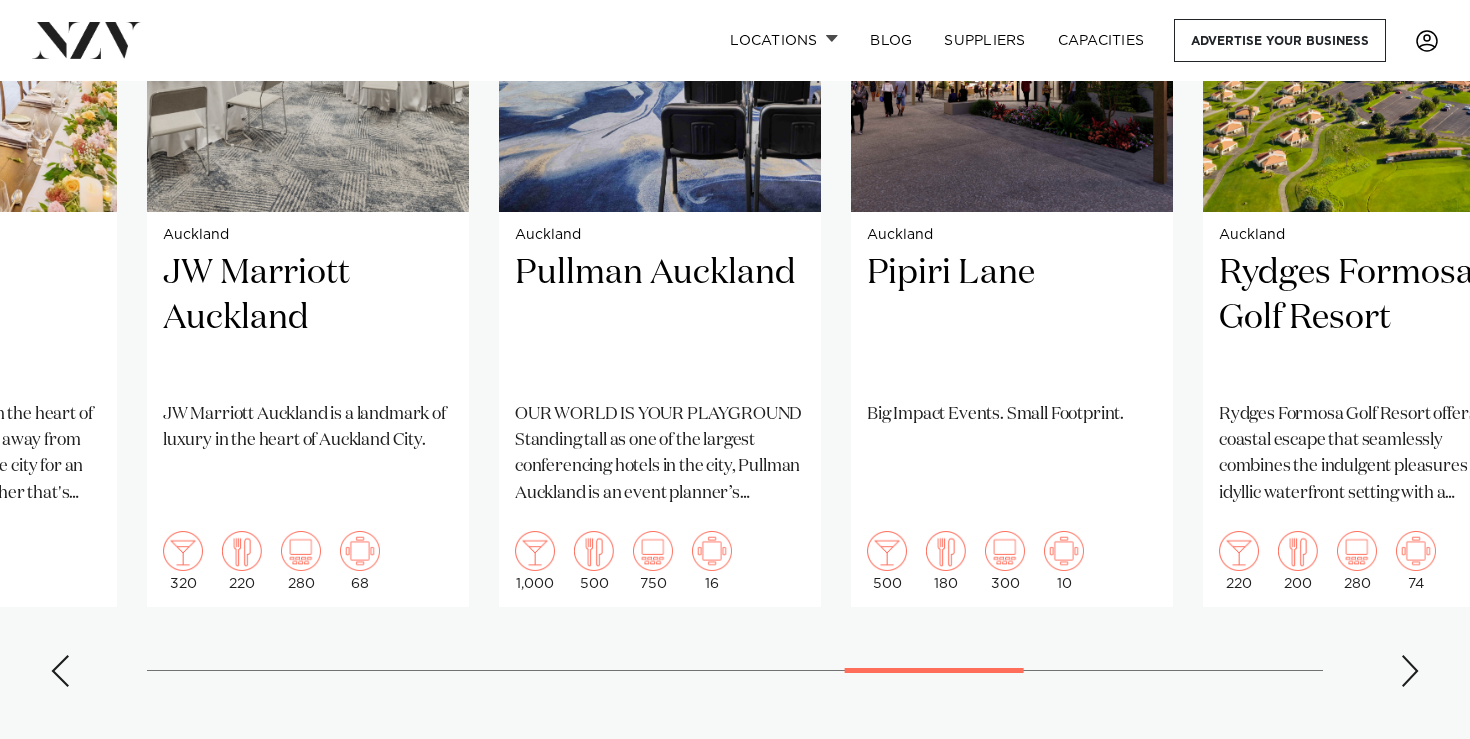 click at bounding box center [1410, 671] 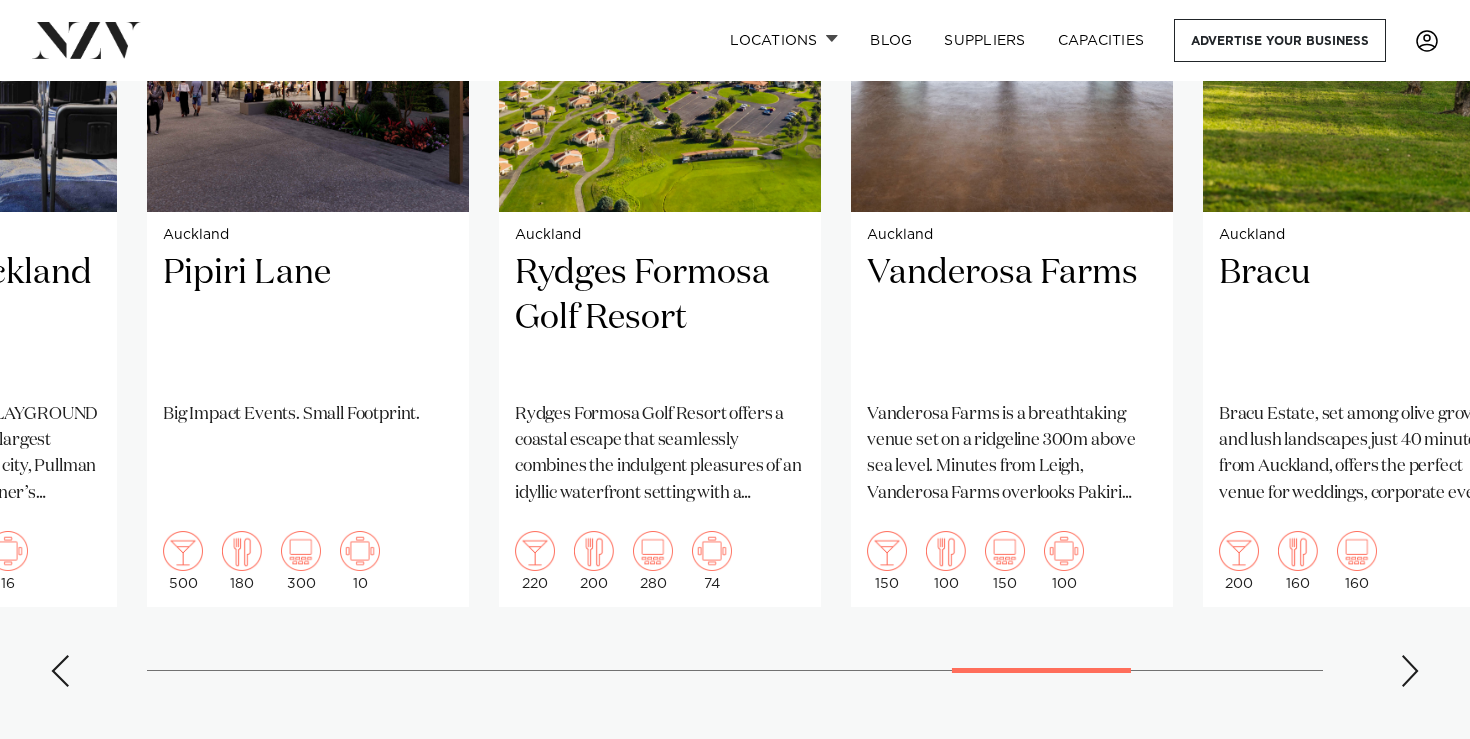 click at bounding box center [1410, 671] 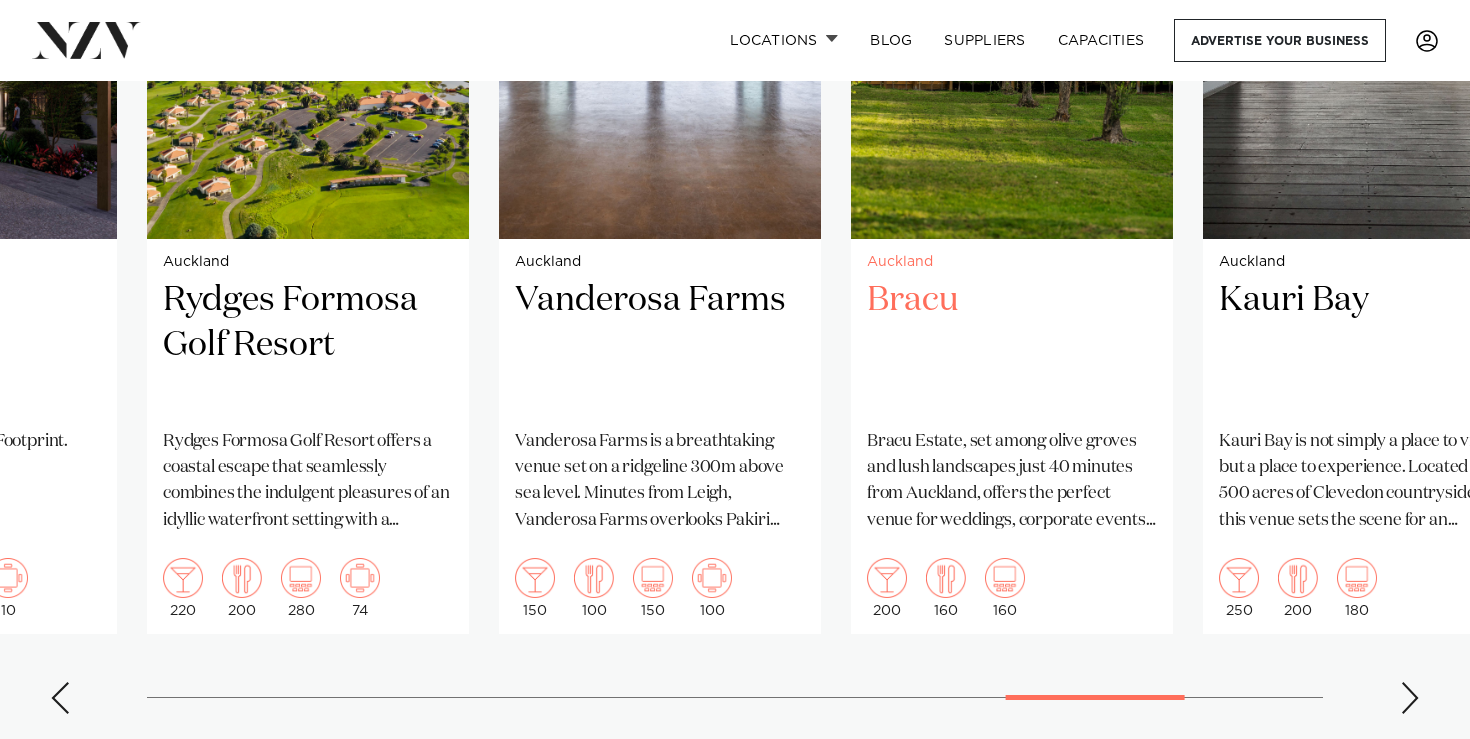 scroll, scrollTop: 1640, scrollLeft: 0, axis: vertical 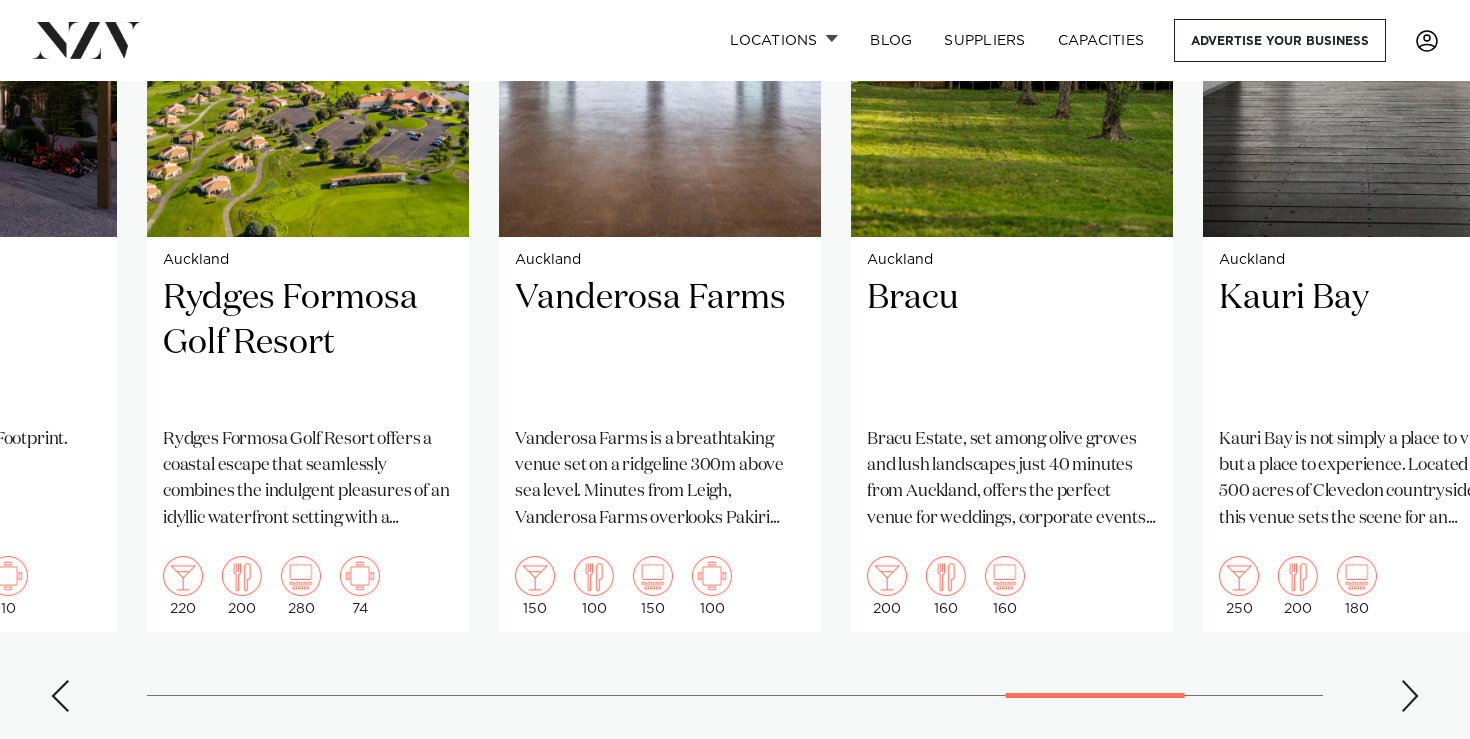 click at bounding box center (1410, 696) 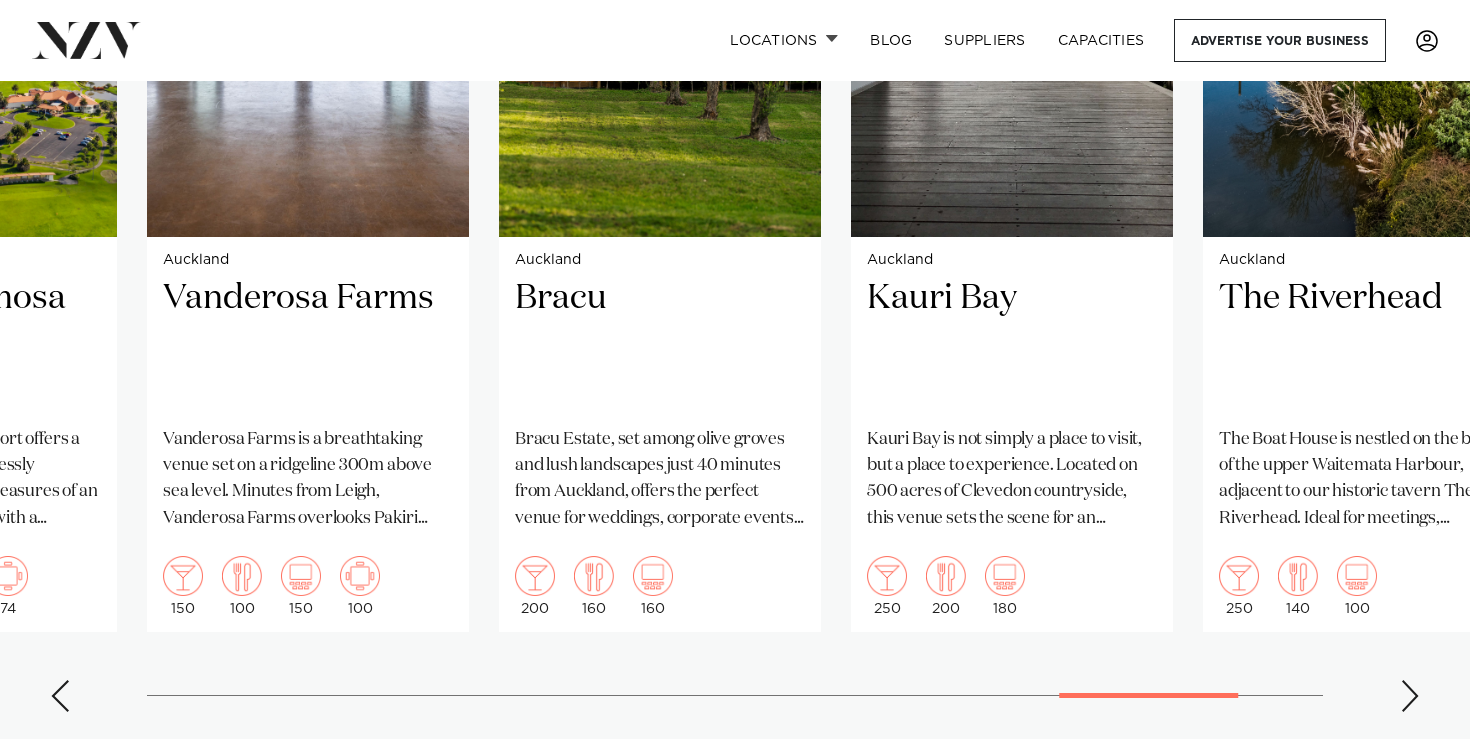 click at bounding box center (1410, 696) 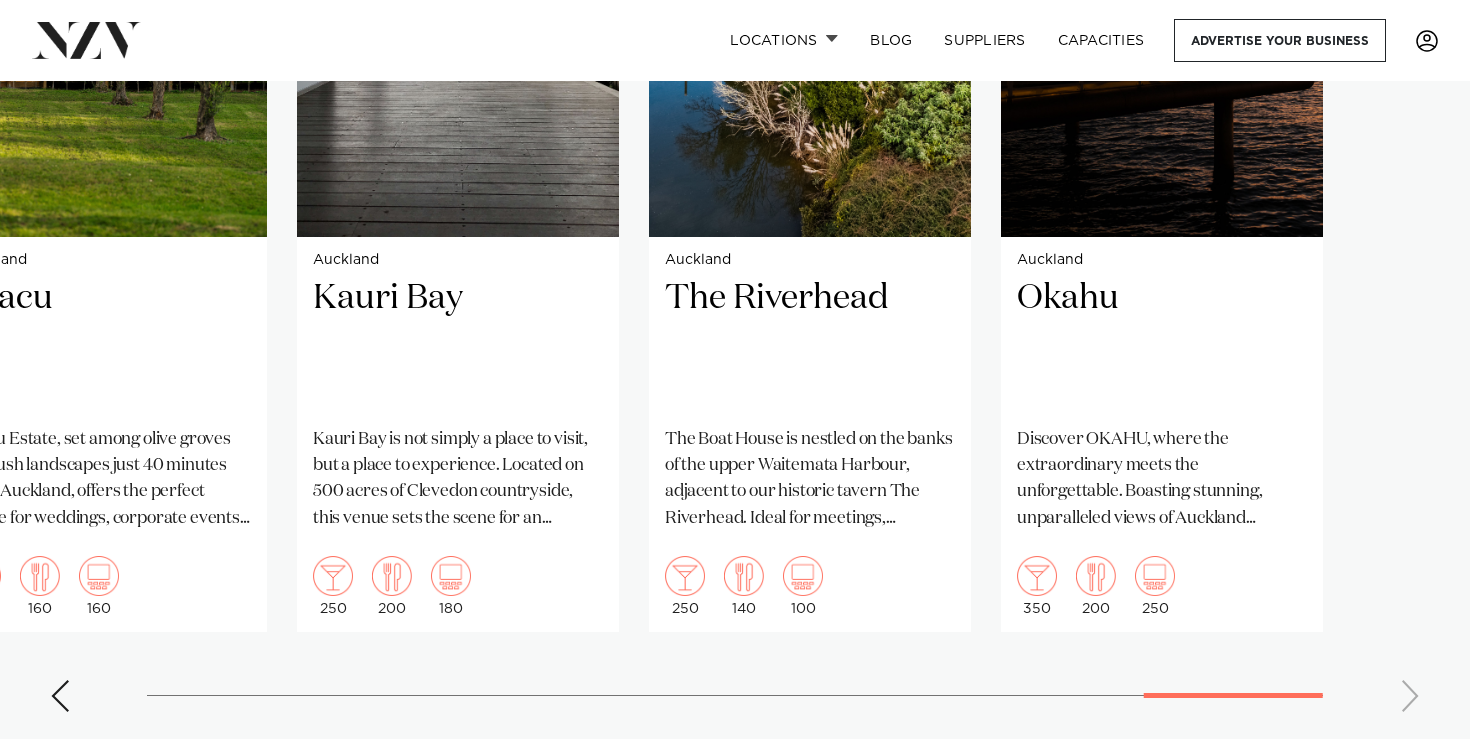 click on "Auckland
[VENUE]
[VENUE] is one of the most iconic buildings on the city’s skyline, carrying the name of one of the most iconic hotel brands in history." at bounding box center [735, 266] 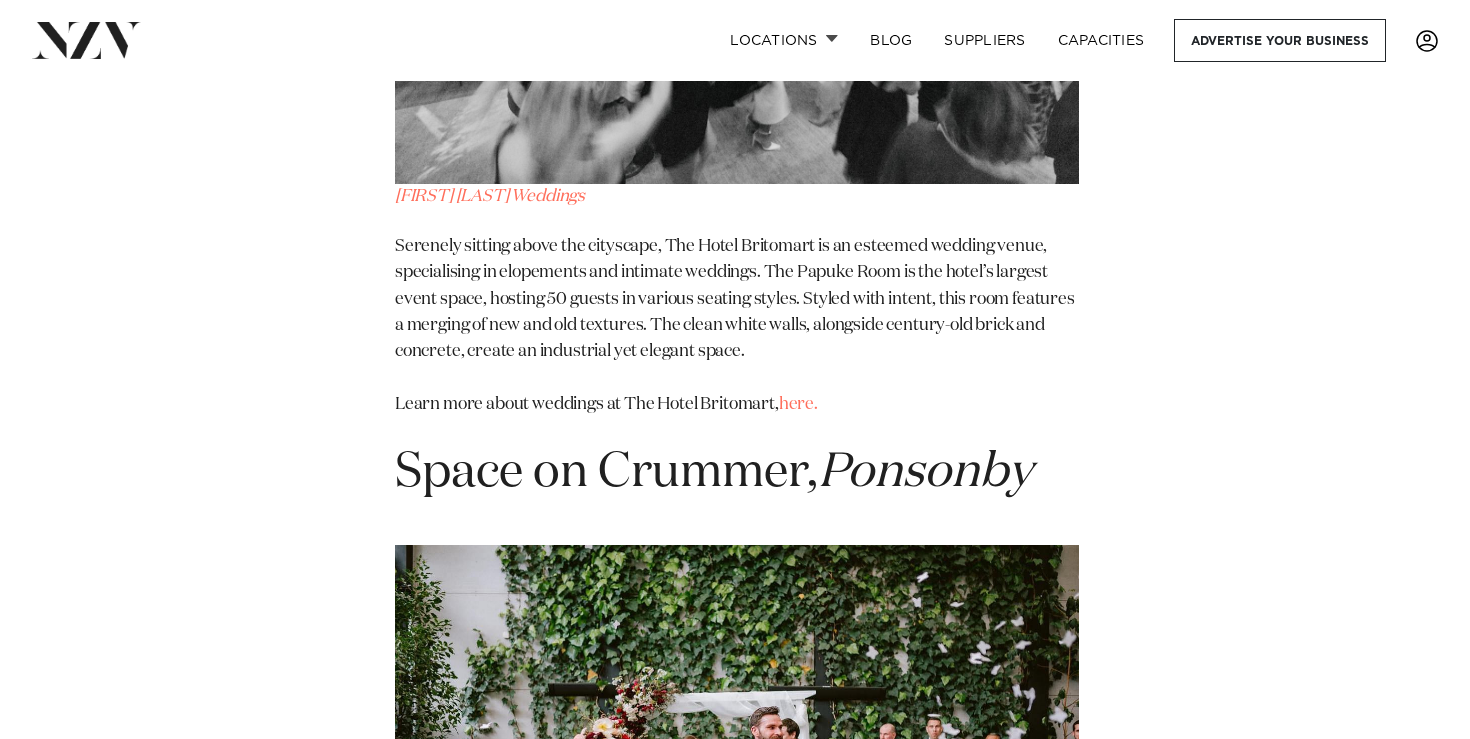 scroll, scrollTop: 9143, scrollLeft: 0, axis: vertical 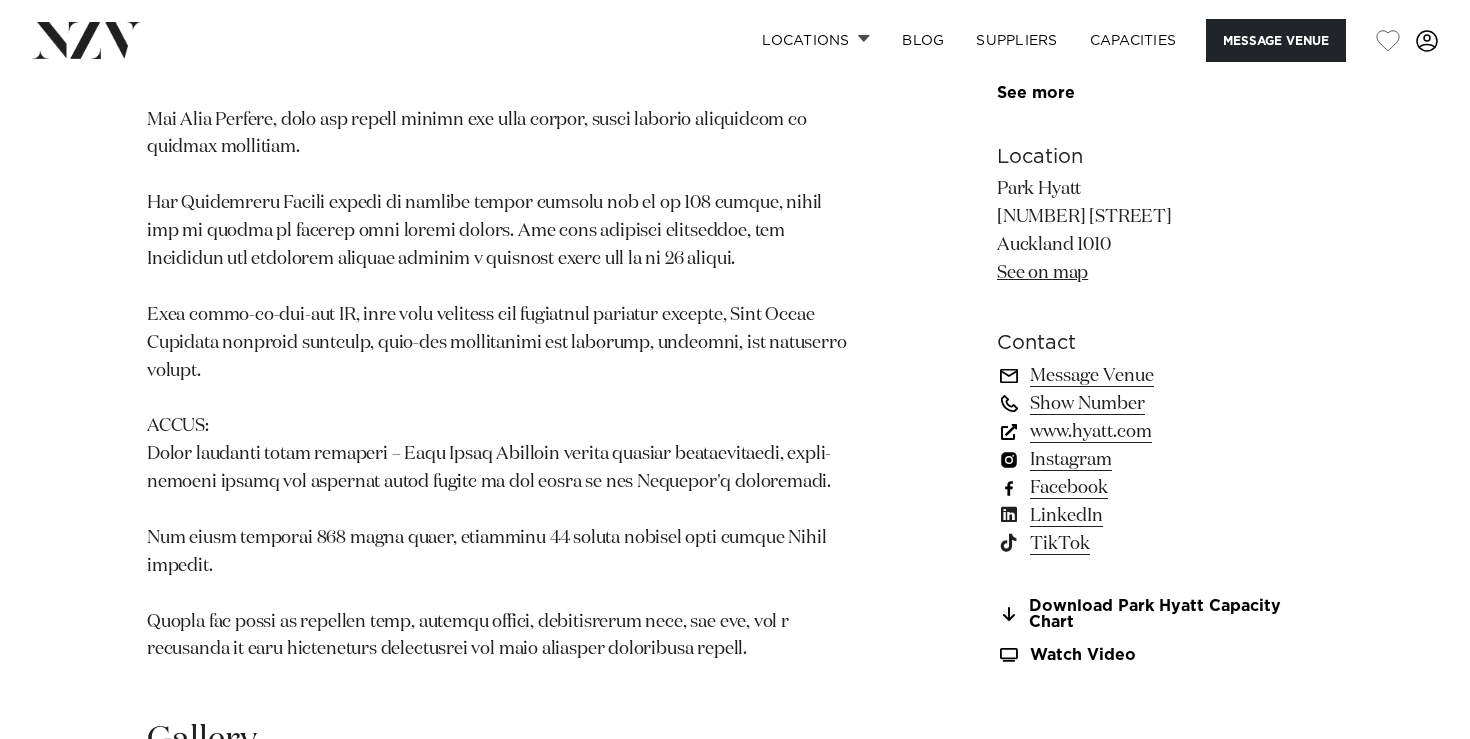 click on "www.hyatt.com" at bounding box center [1160, 432] 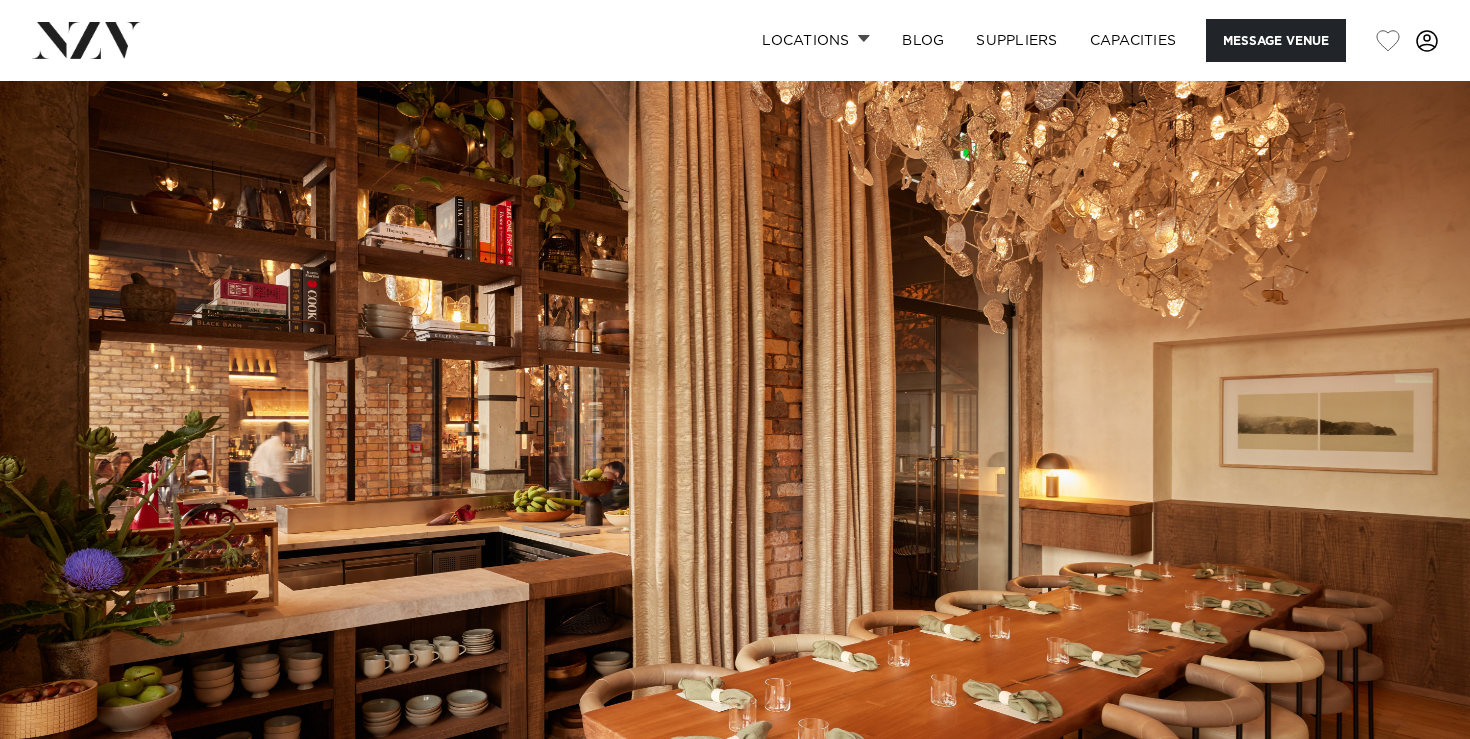 scroll, scrollTop: 0, scrollLeft: 0, axis: both 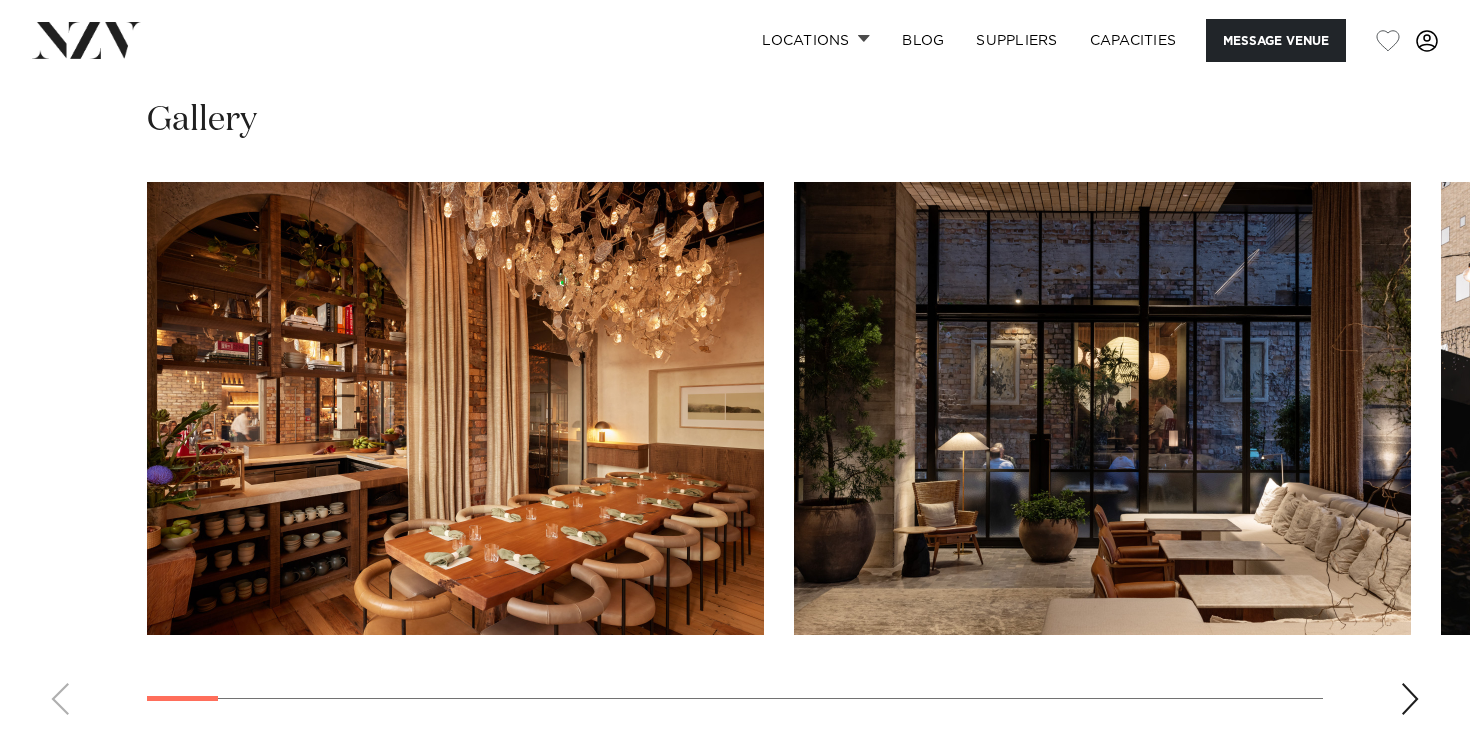 click at bounding box center (1410, 699) 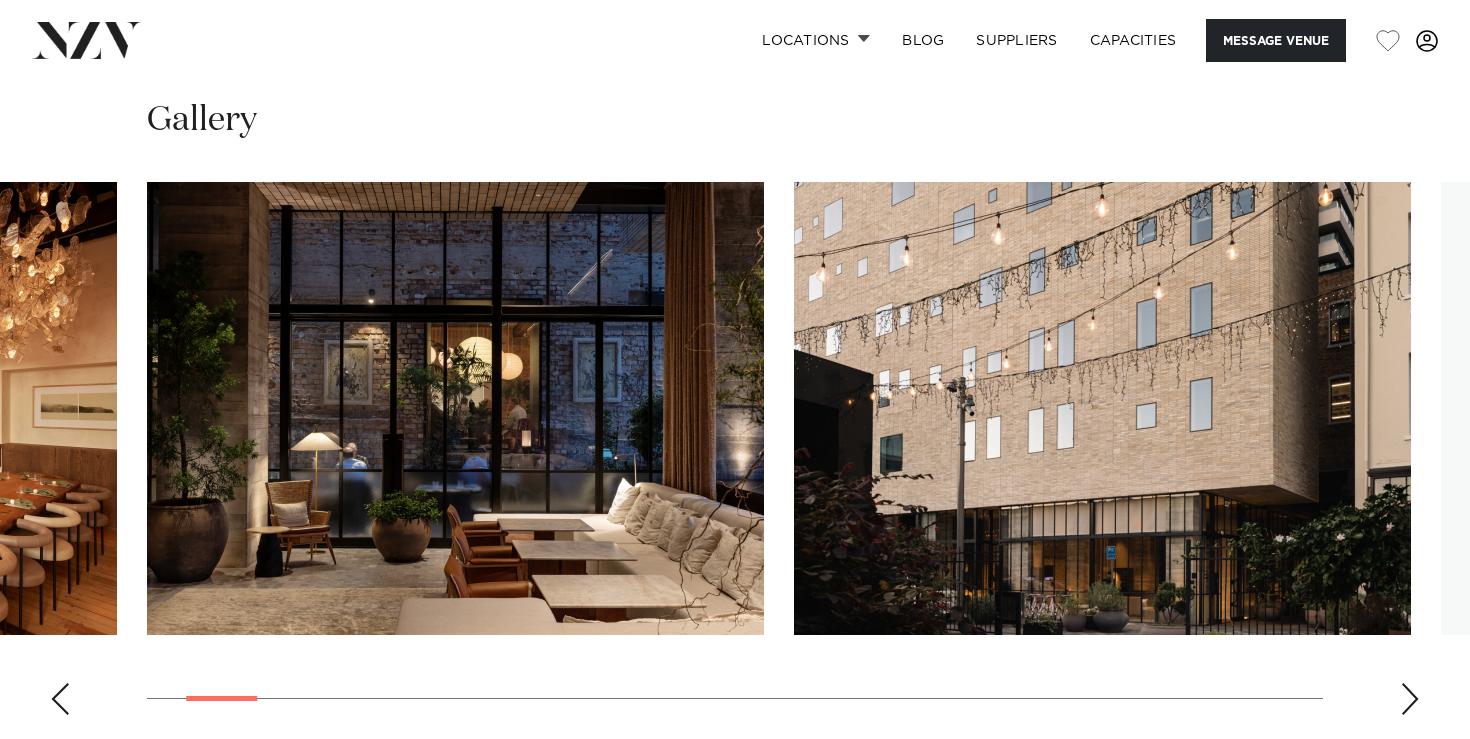 click at bounding box center (1410, 699) 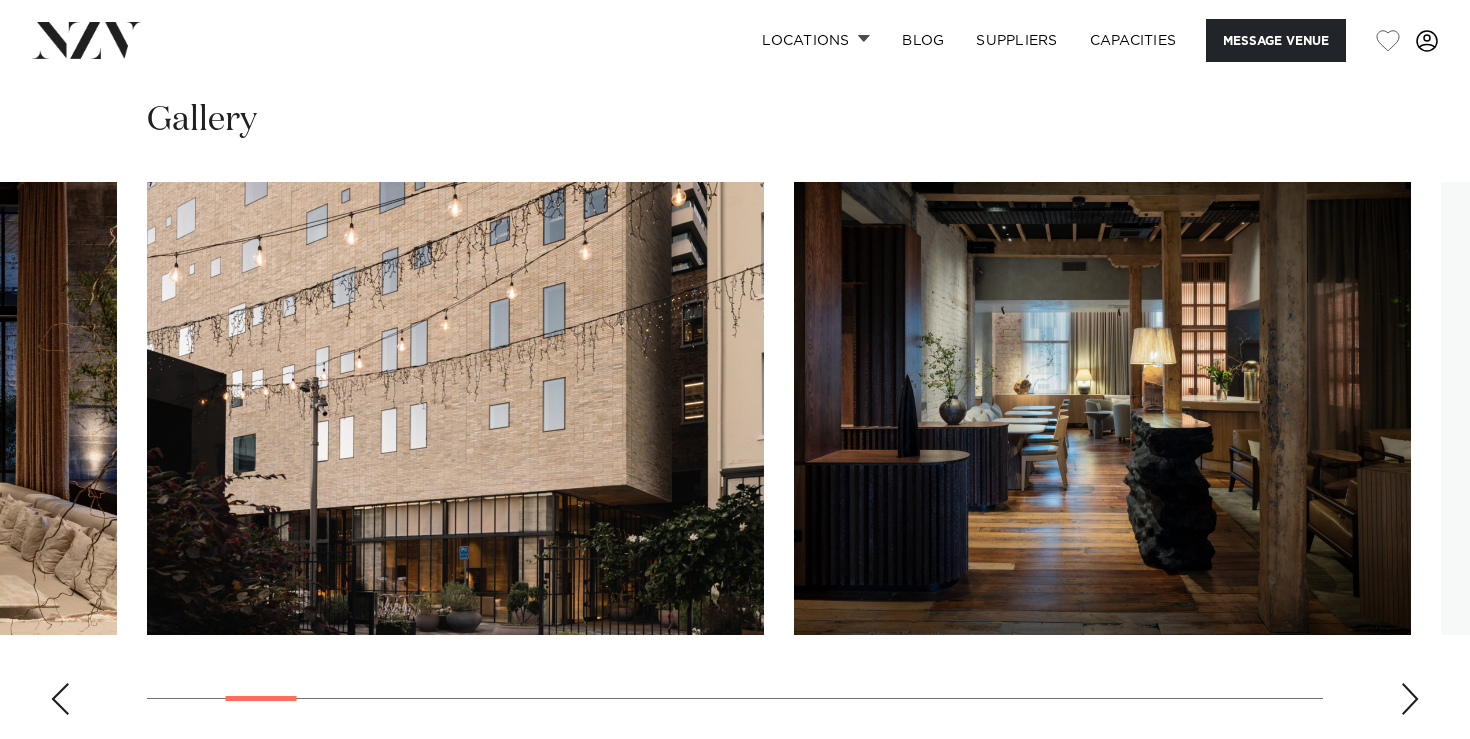 click at bounding box center [1410, 699] 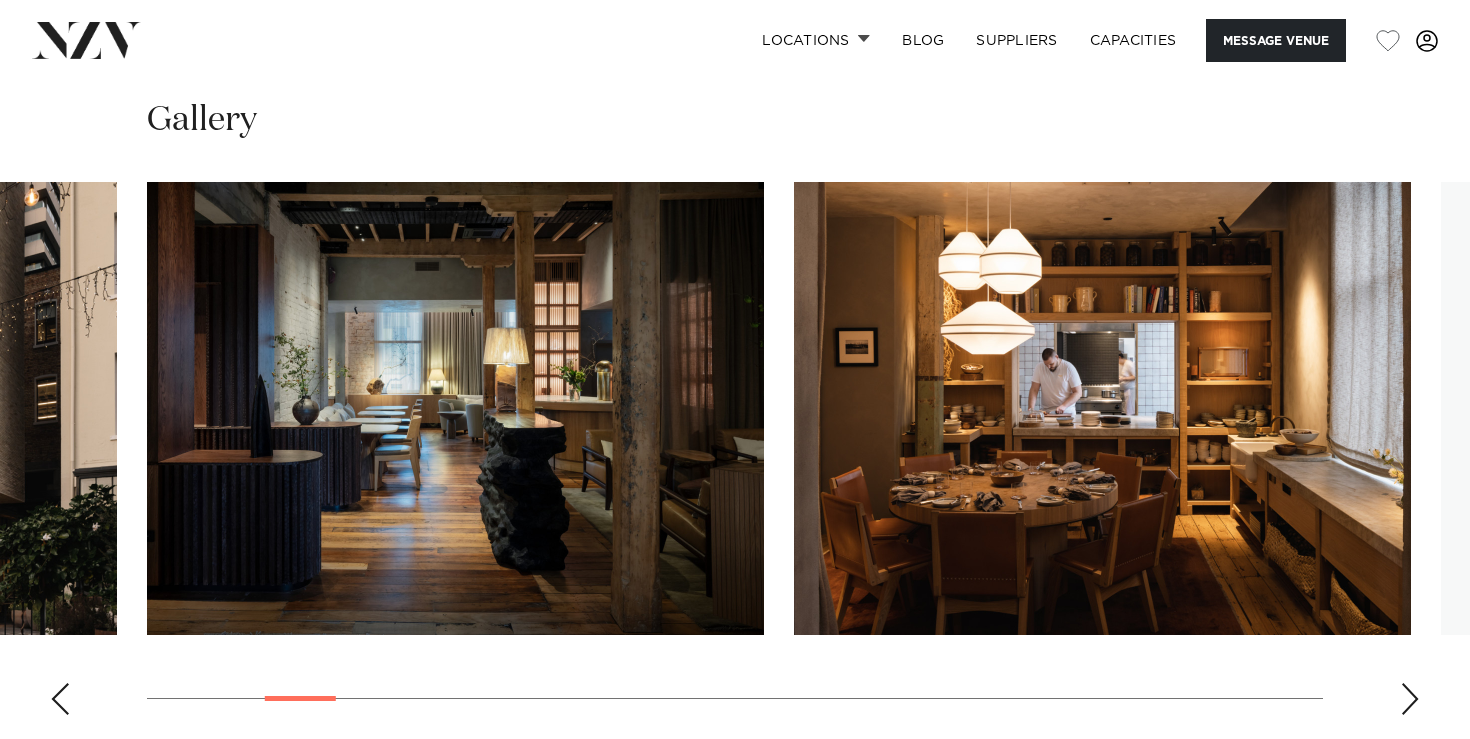 click at bounding box center [1410, 699] 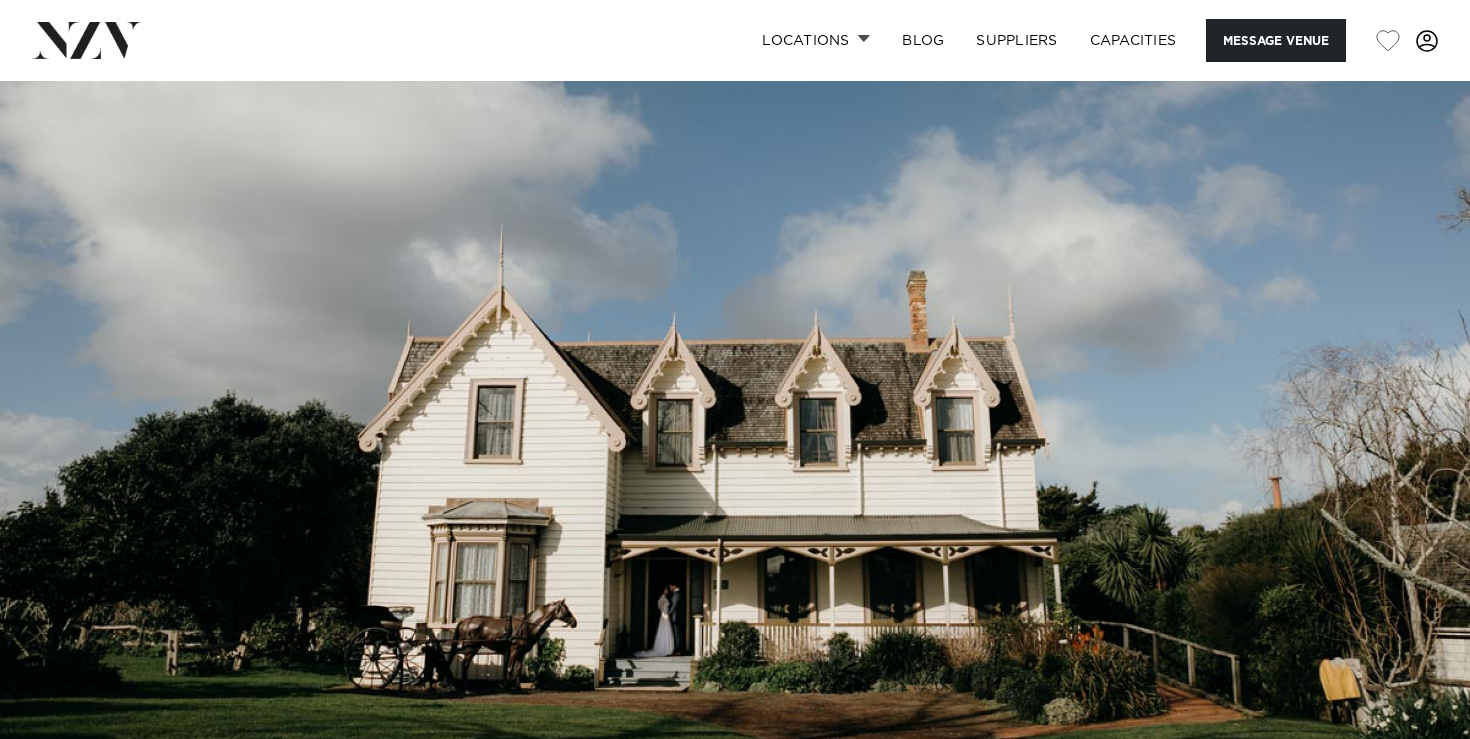 scroll, scrollTop: 0, scrollLeft: 0, axis: both 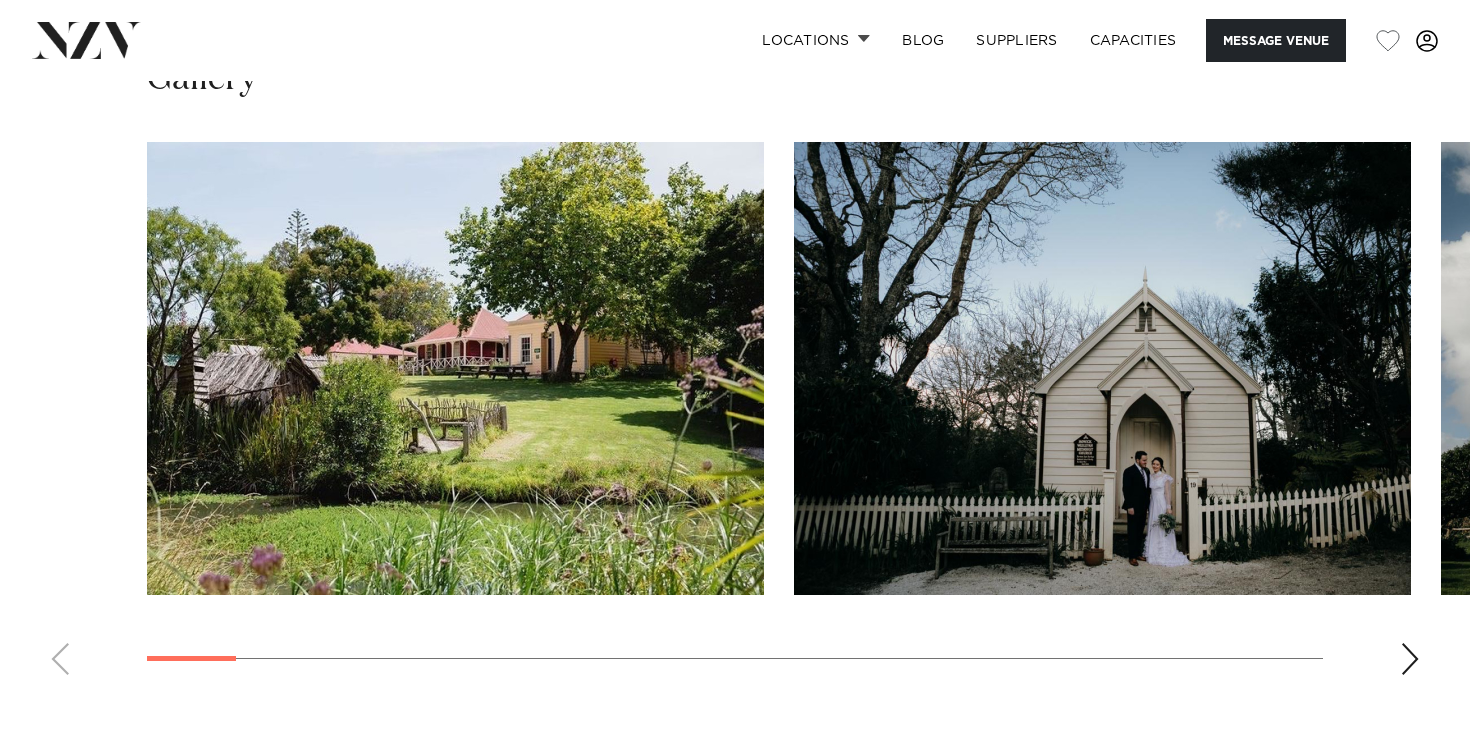 click at bounding box center (1410, 659) 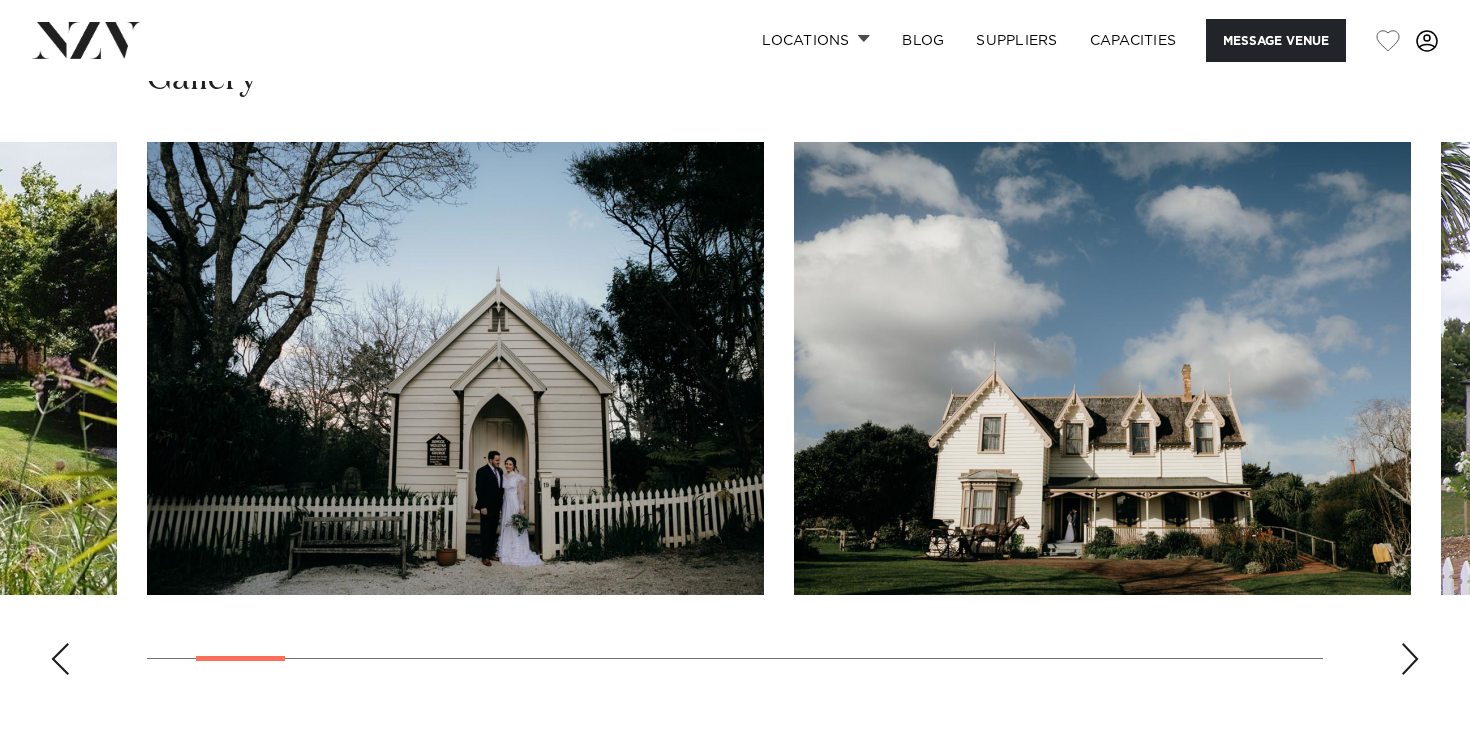 click at bounding box center (1410, 659) 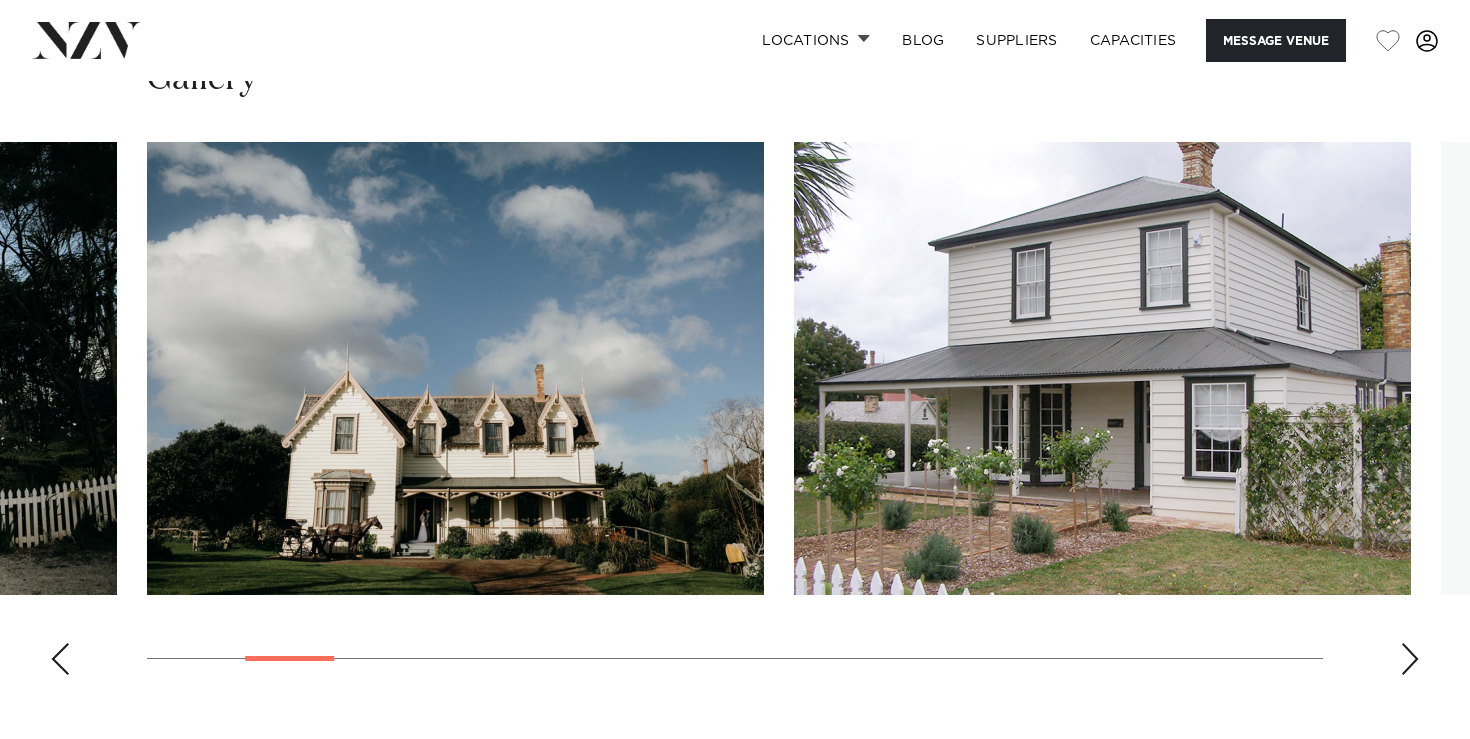 click at bounding box center [1410, 659] 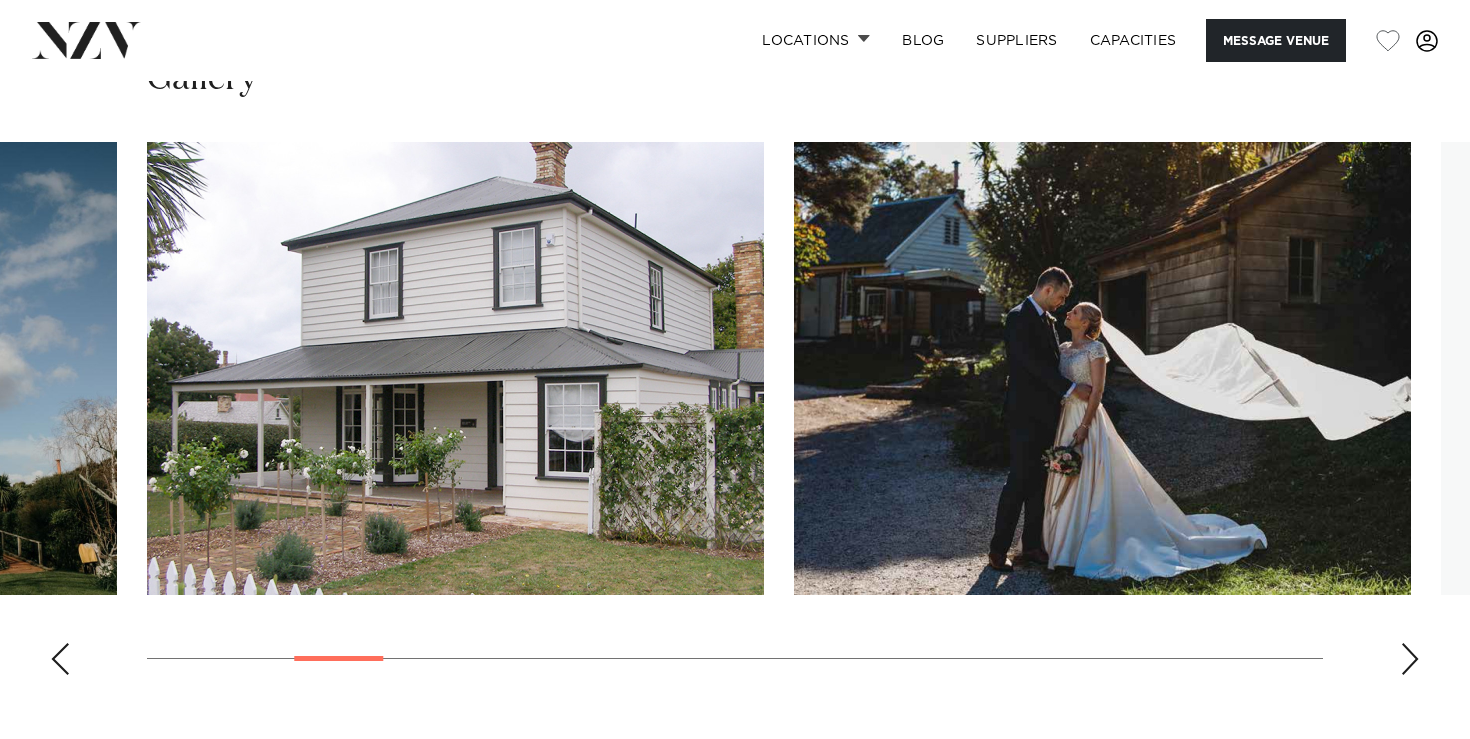 click at bounding box center (1410, 659) 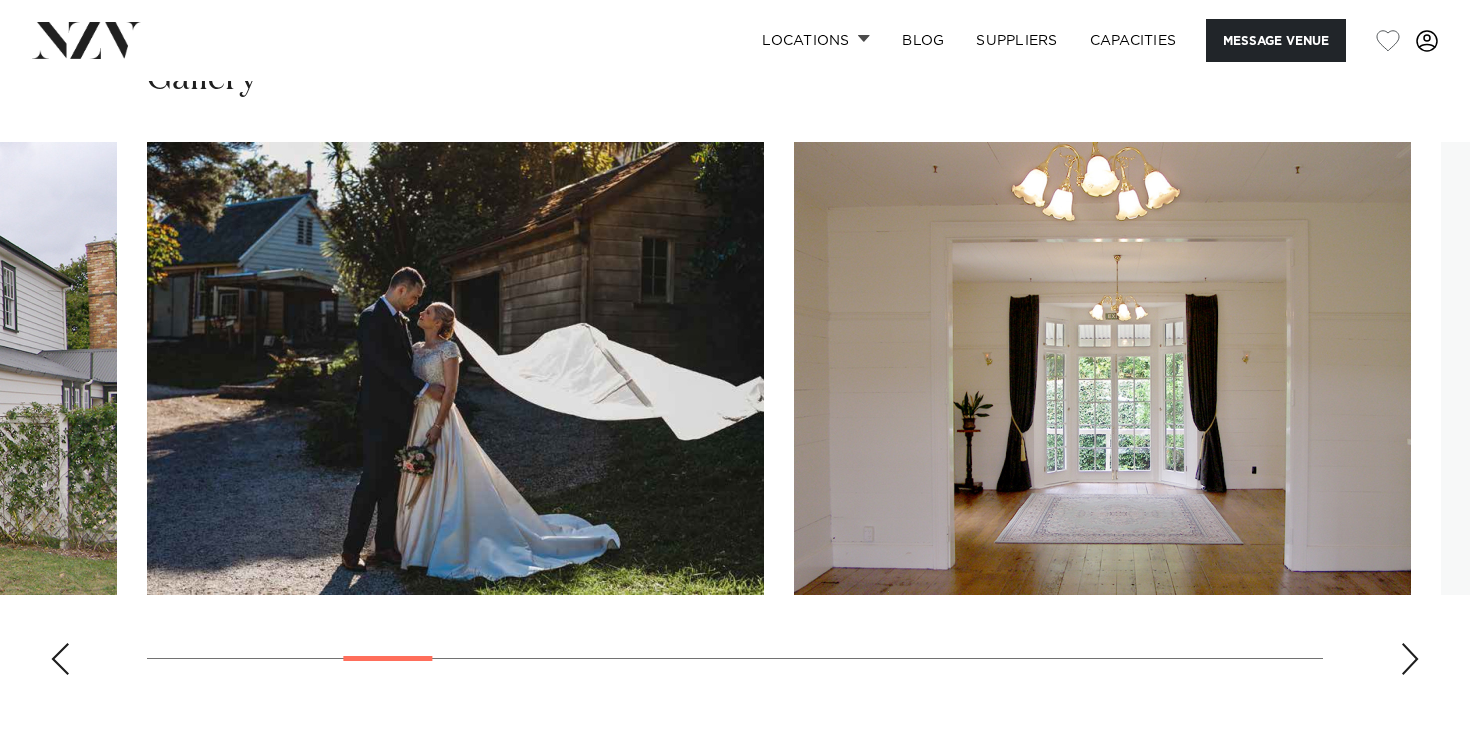 click at bounding box center [1410, 659] 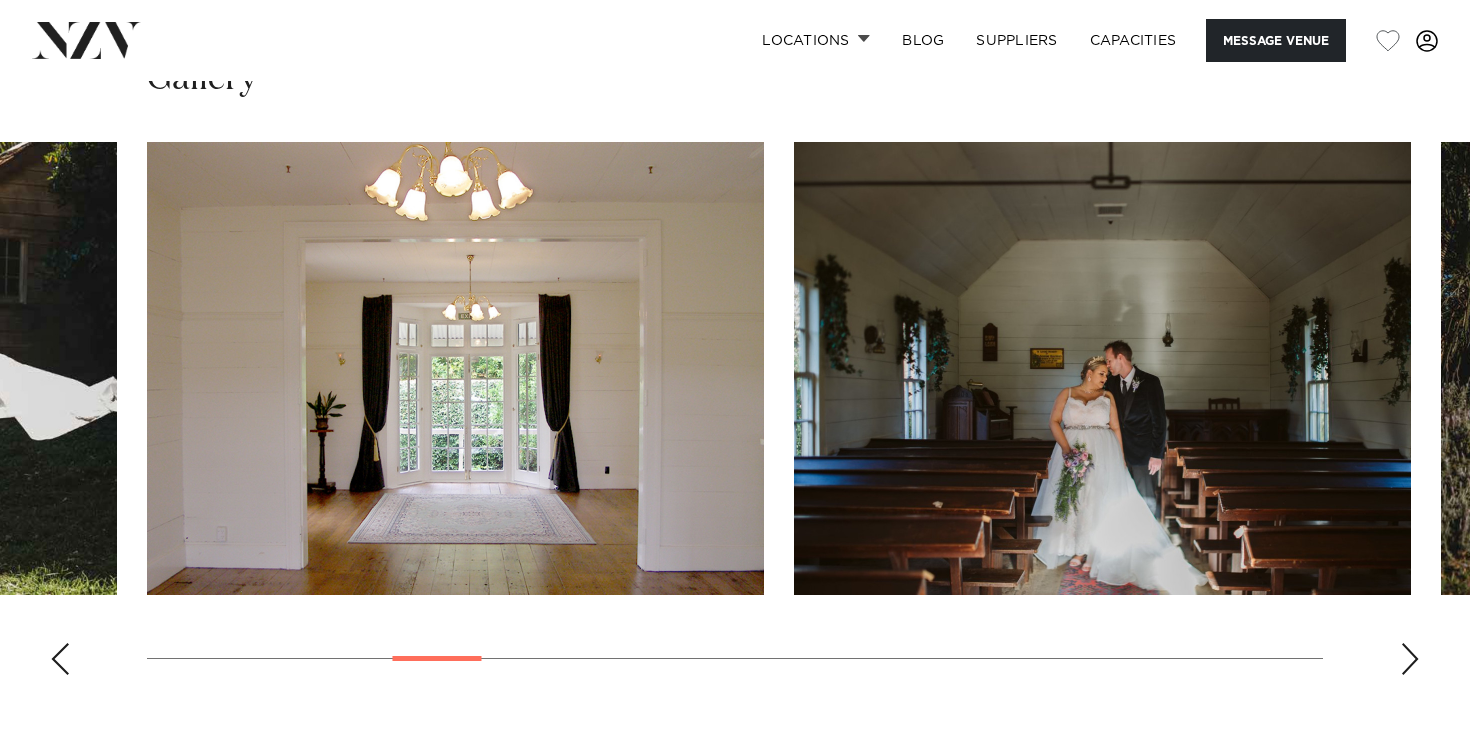 click at bounding box center [1410, 659] 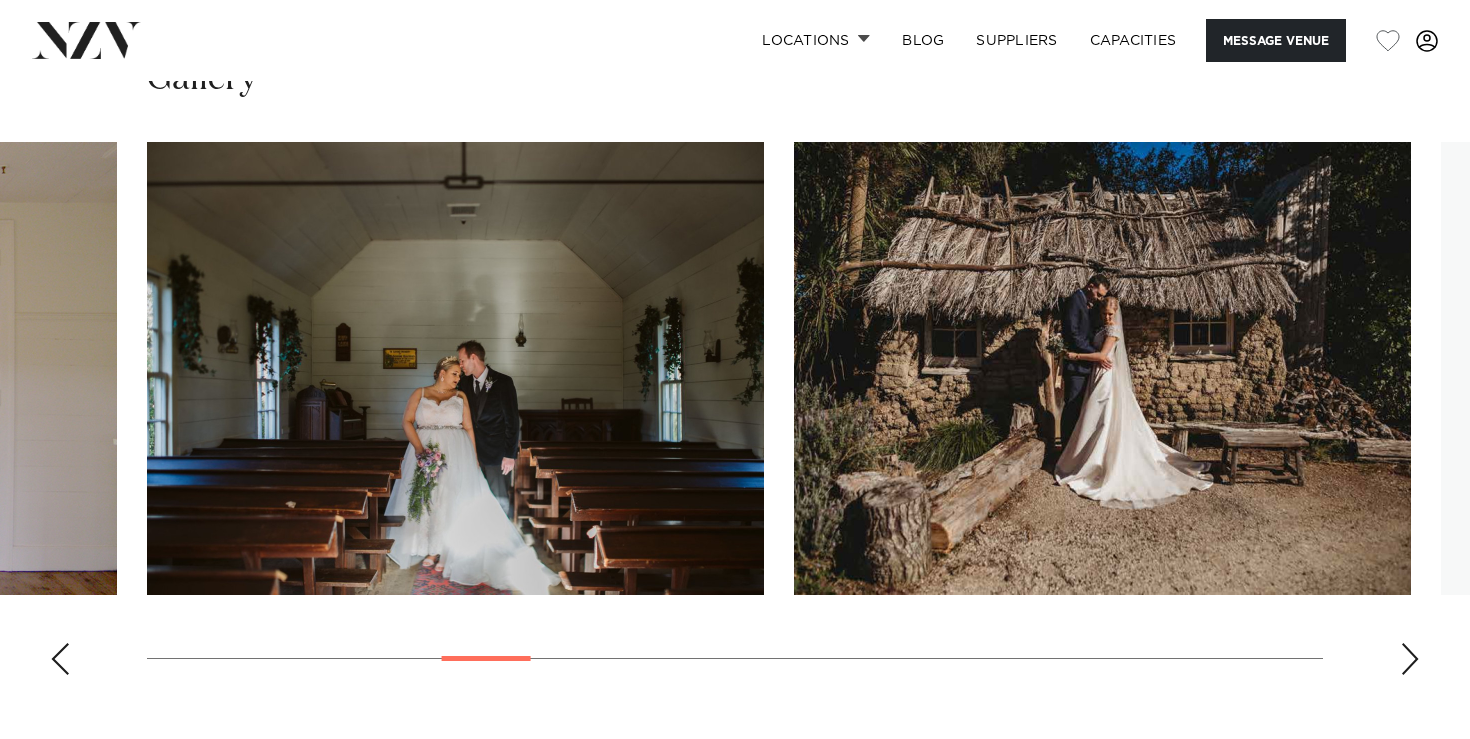 click at bounding box center [1410, 659] 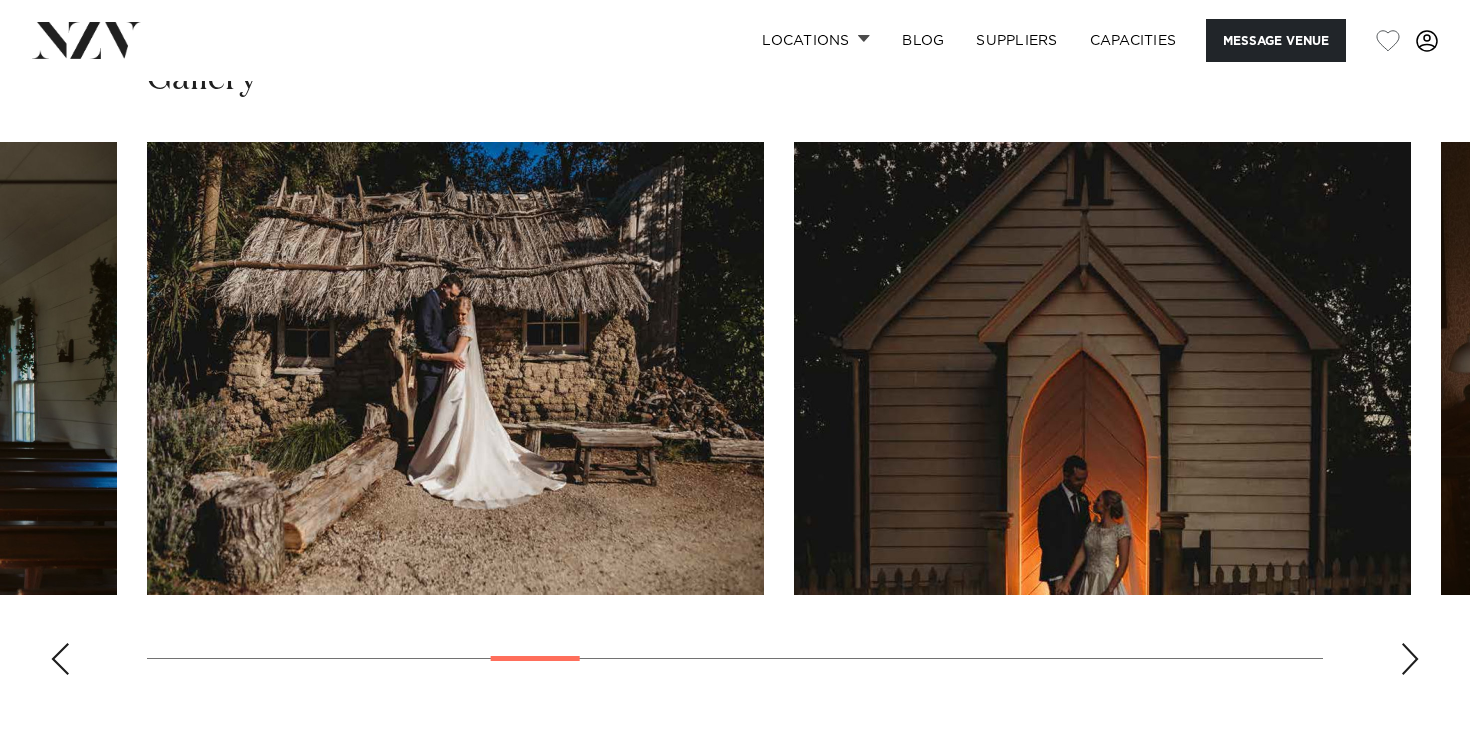 click at bounding box center [1410, 659] 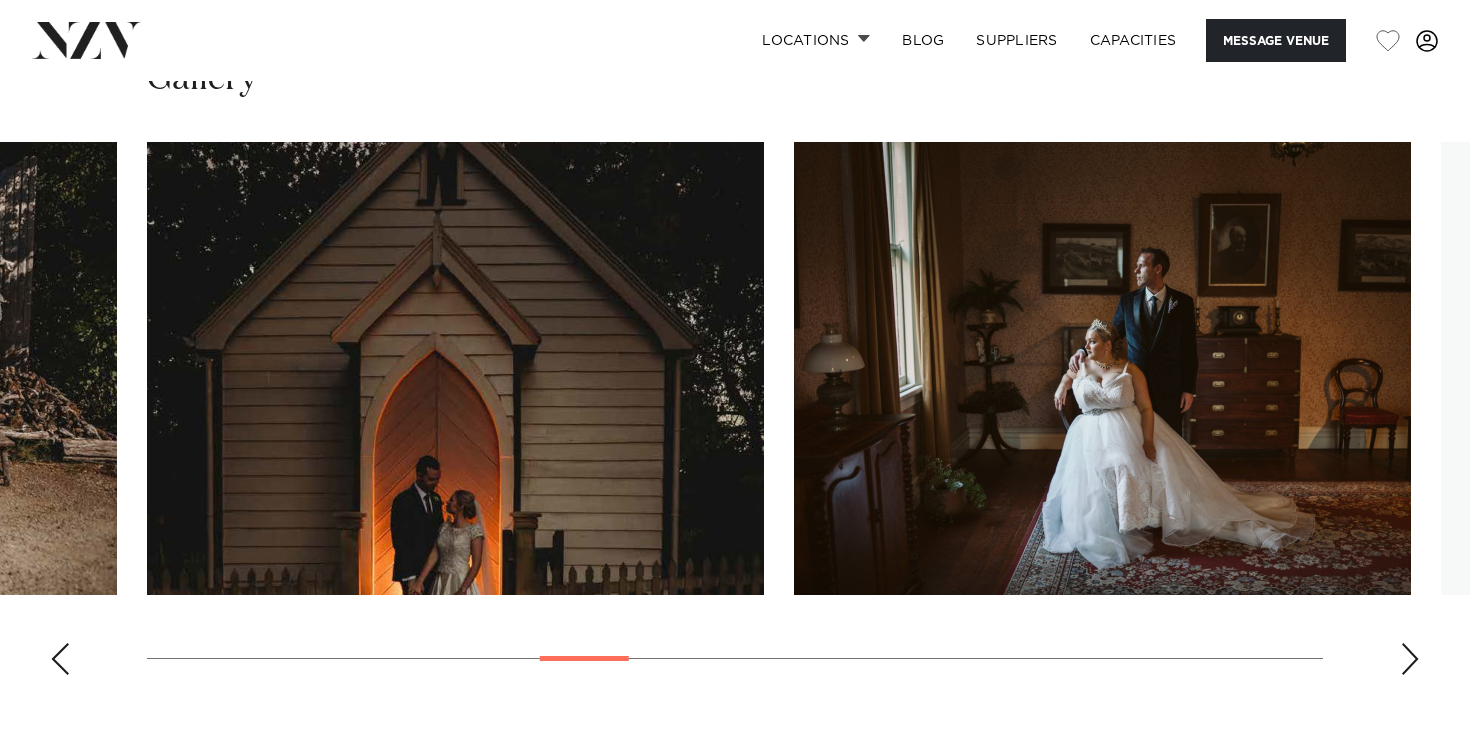 click at bounding box center [1410, 659] 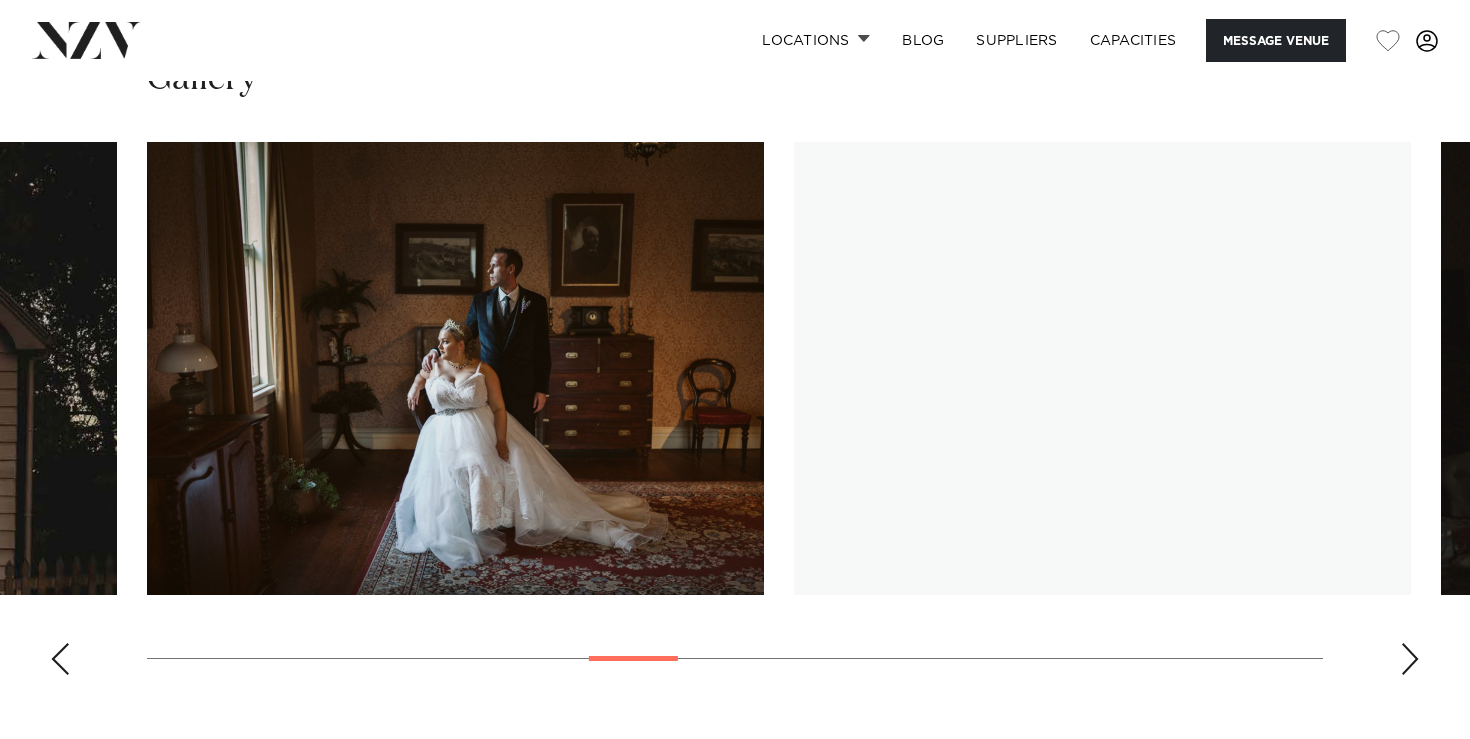 click at bounding box center [1410, 659] 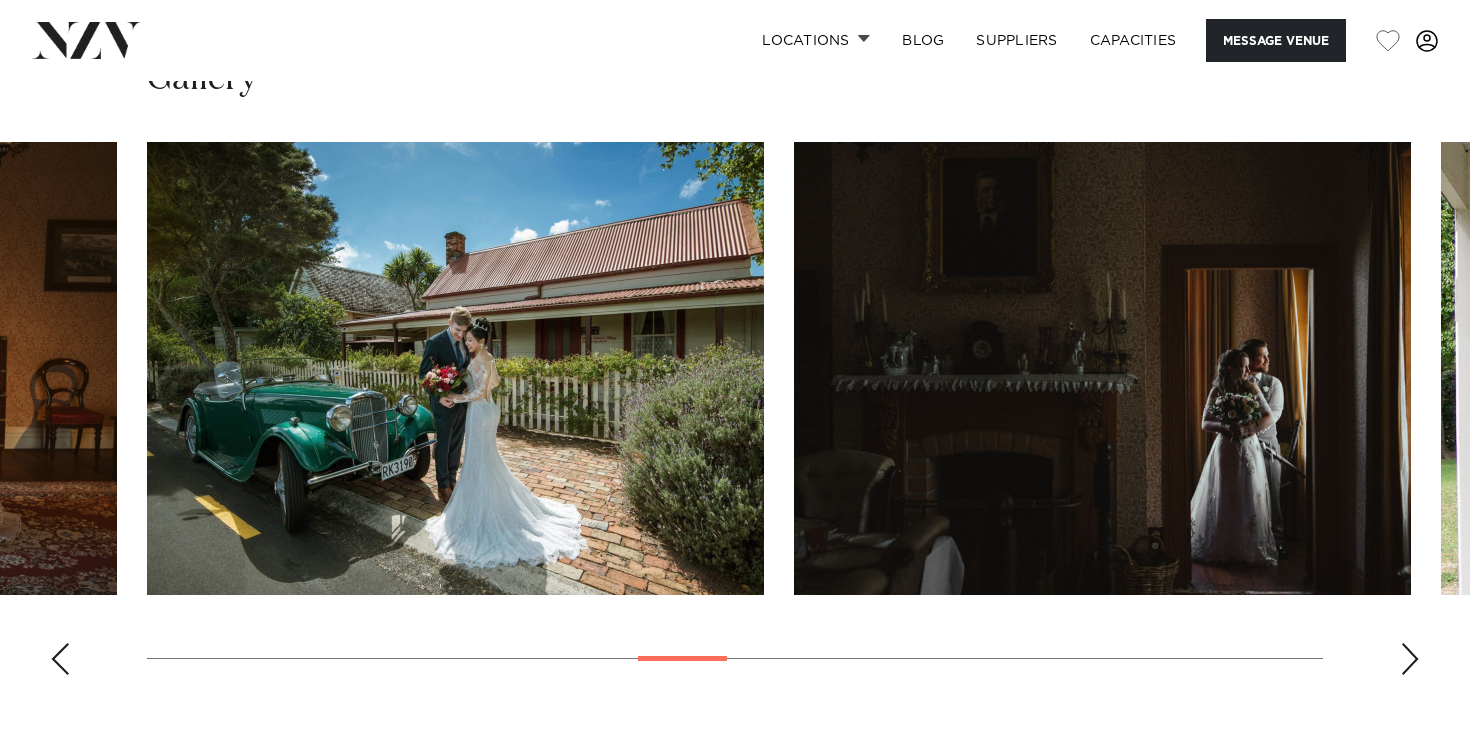 click at bounding box center [1410, 659] 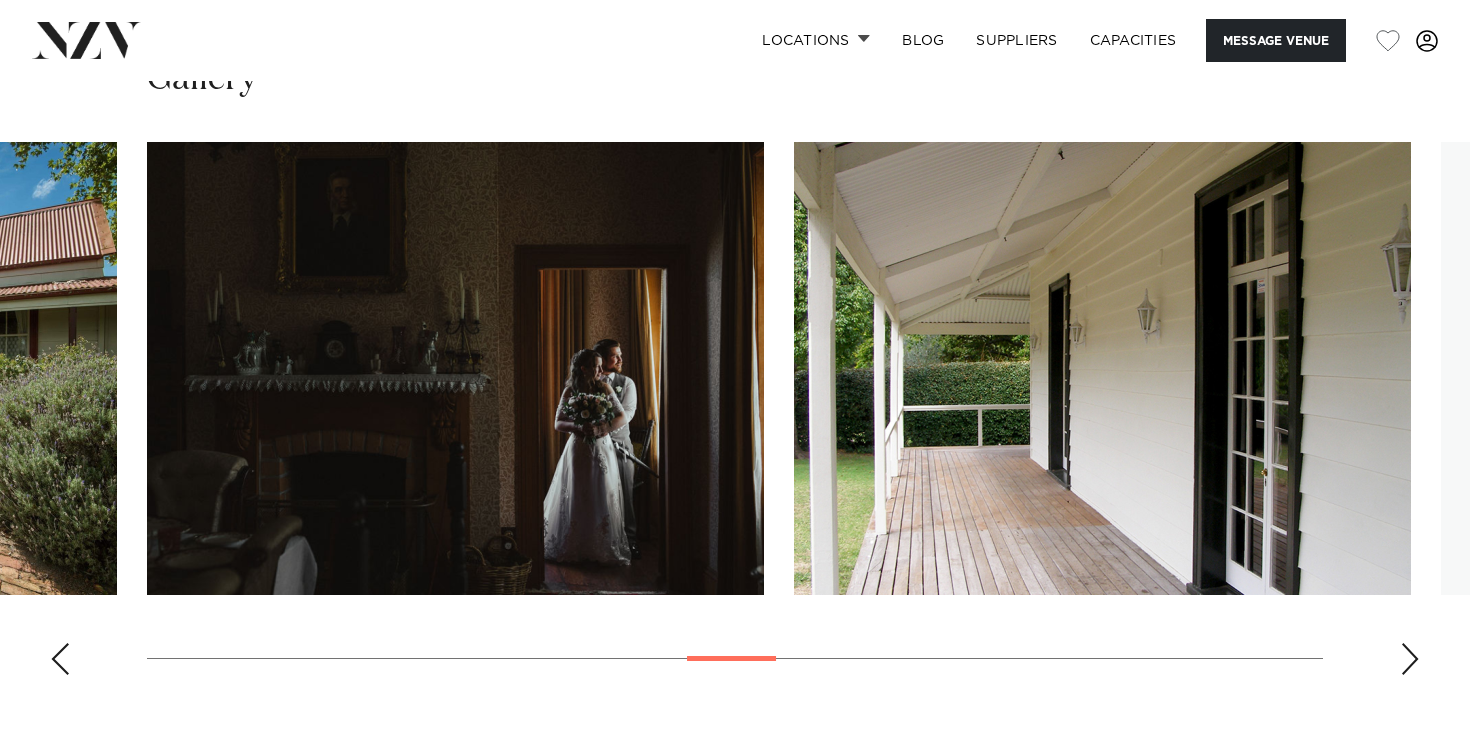 click at bounding box center [1410, 659] 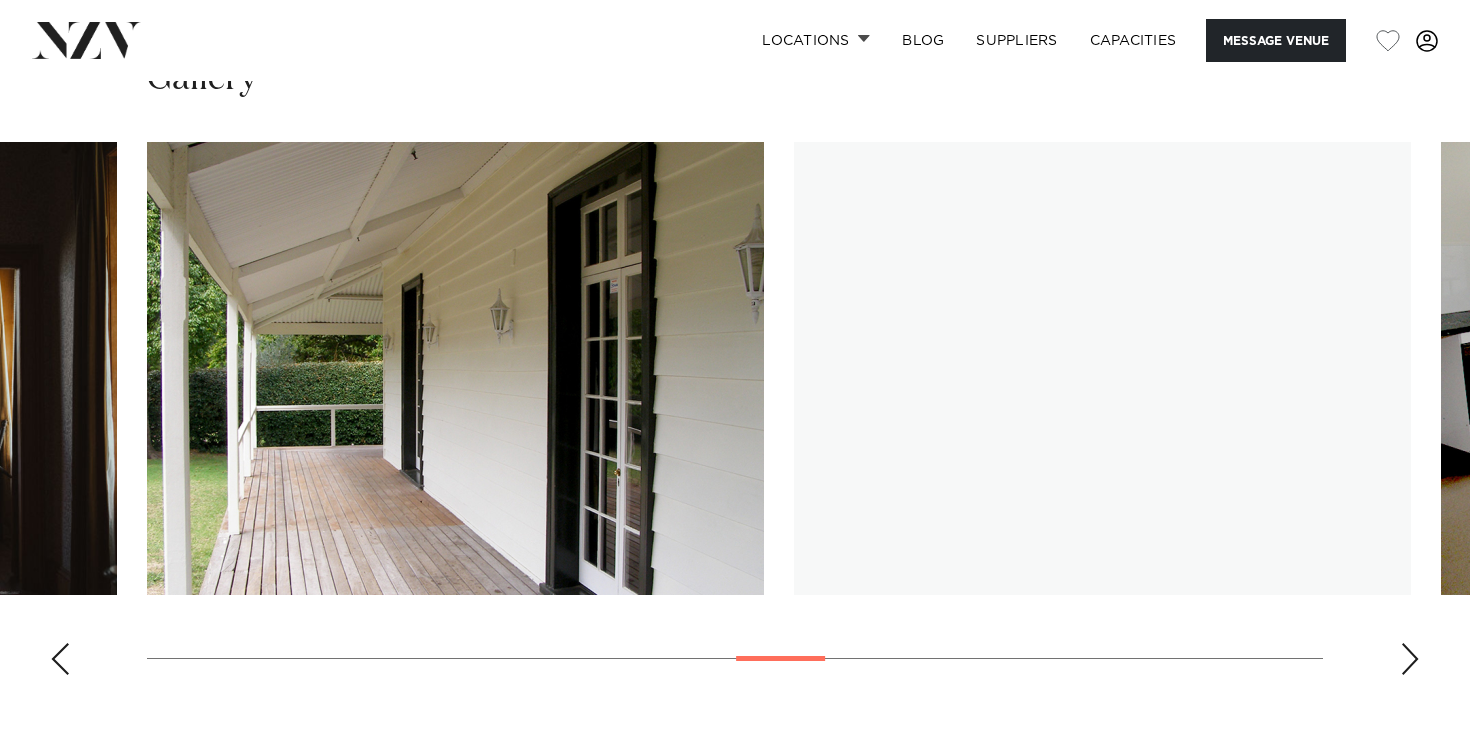 click at bounding box center (1410, 659) 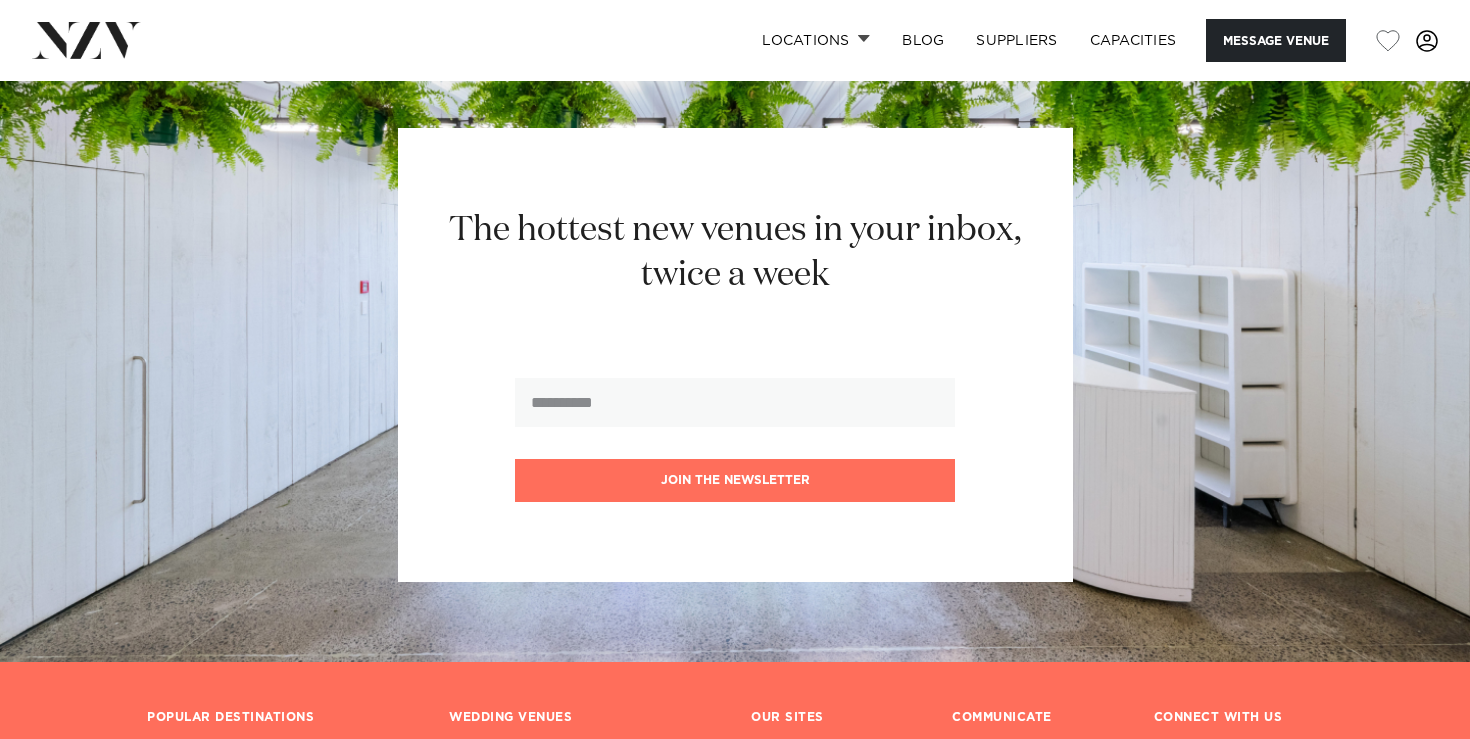 scroll, scrollTop: 2944, scrollLeft: 0, axis: vertical 